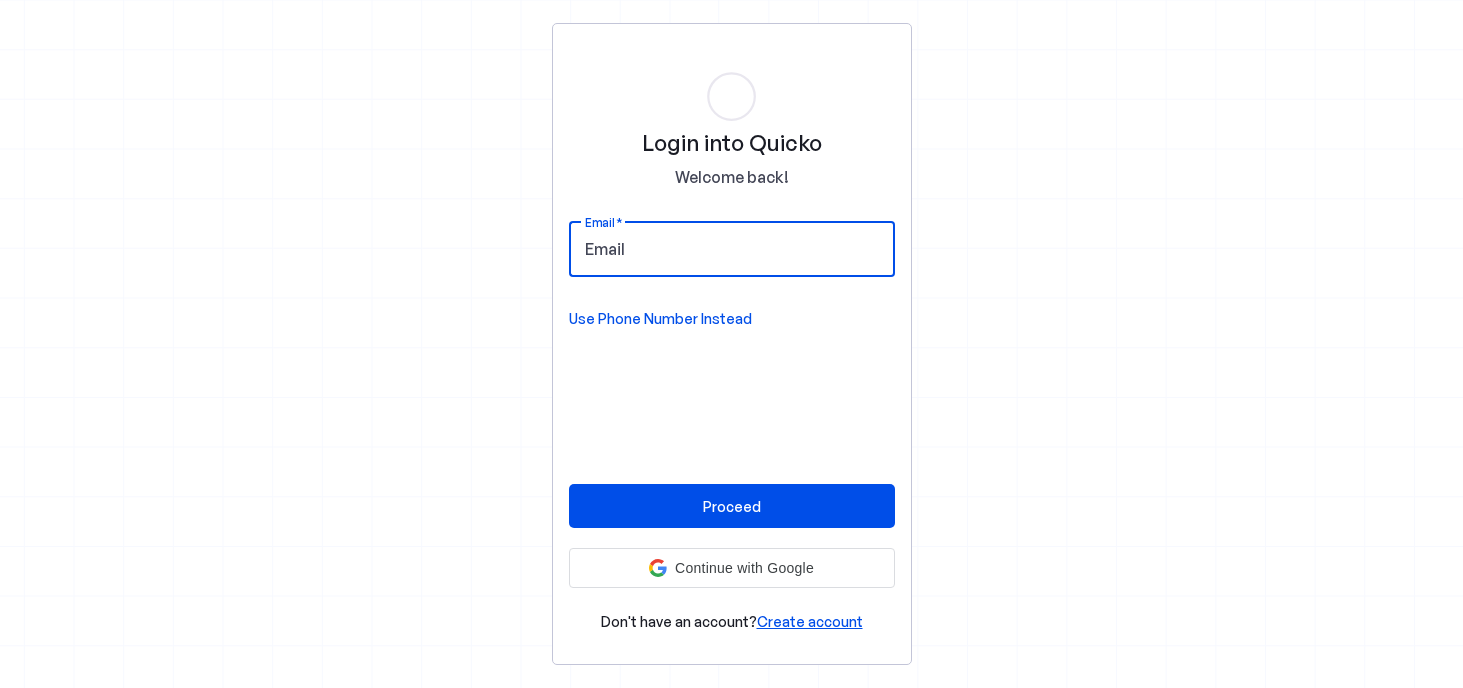 scroll, scrollTop: 0, scrollLeft: 0, axis: both 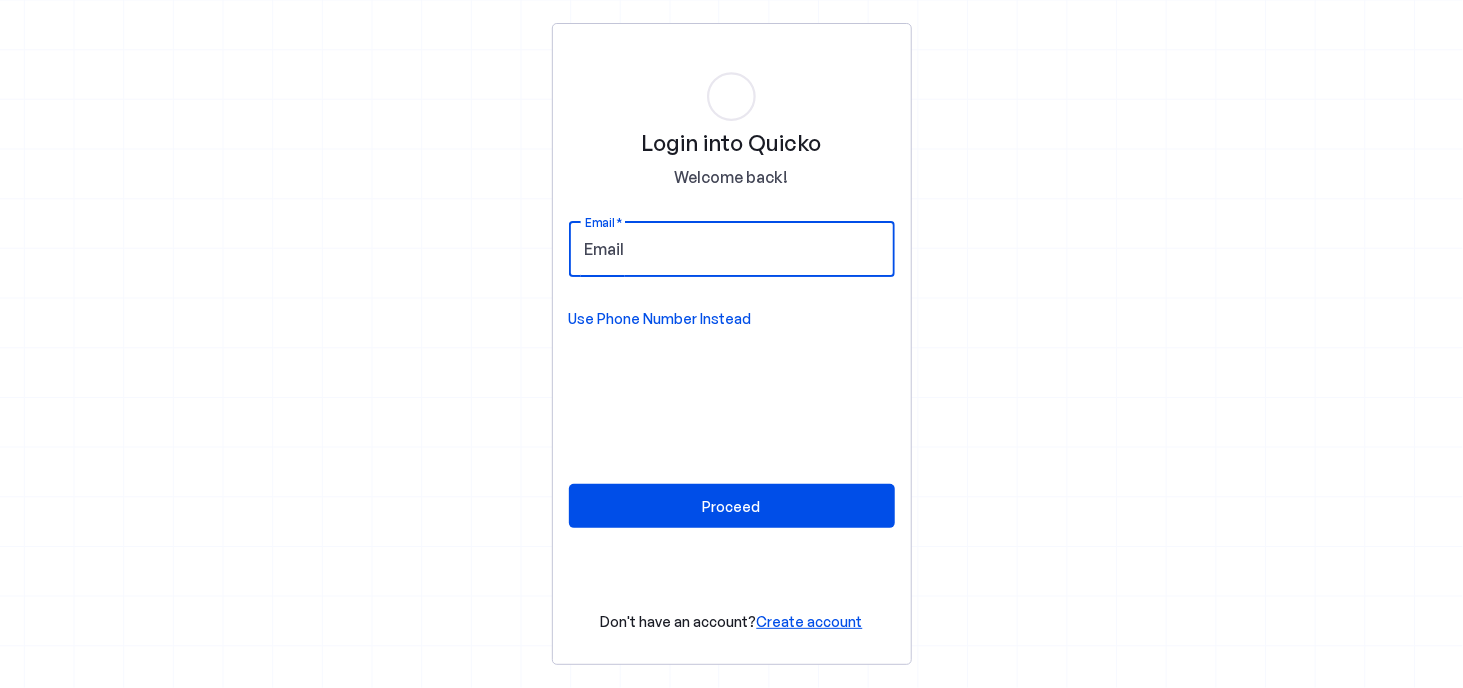 click on "Email" at bounding box center [732, 249] 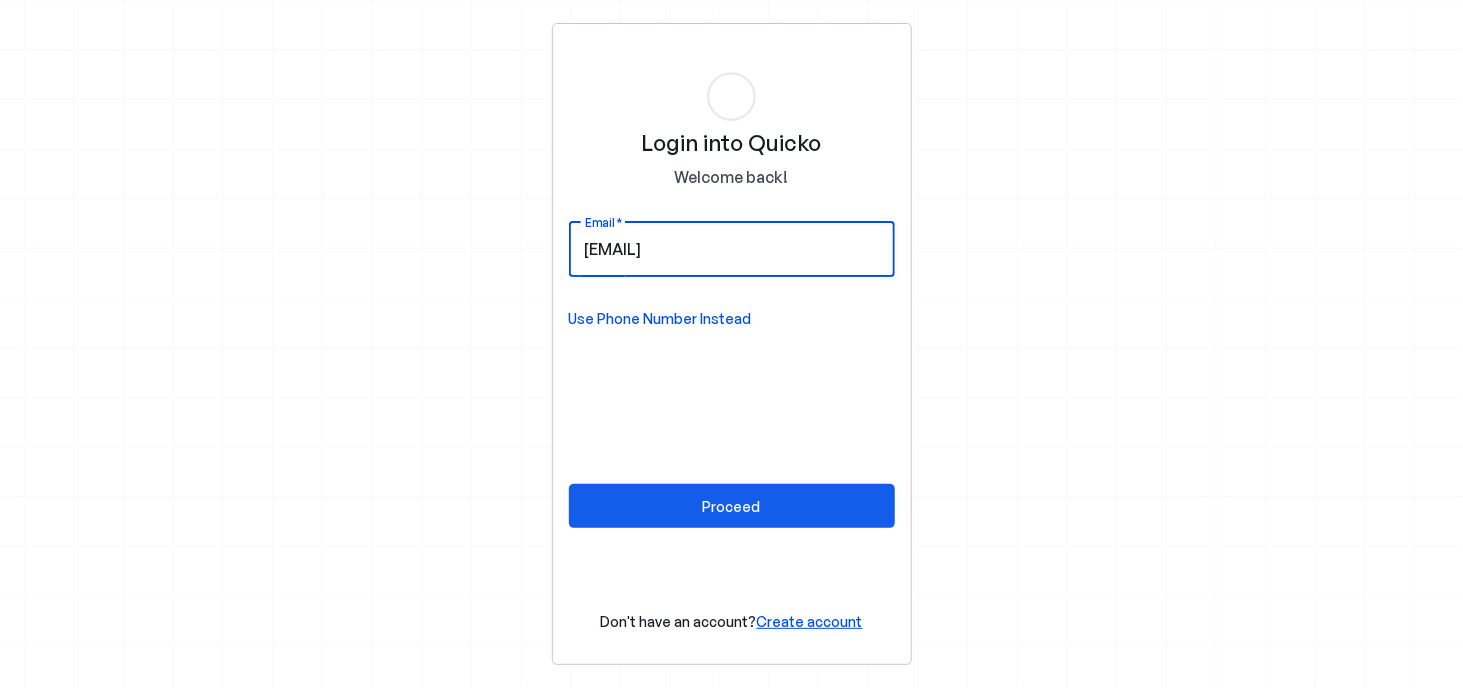type on "[EMAIL]" 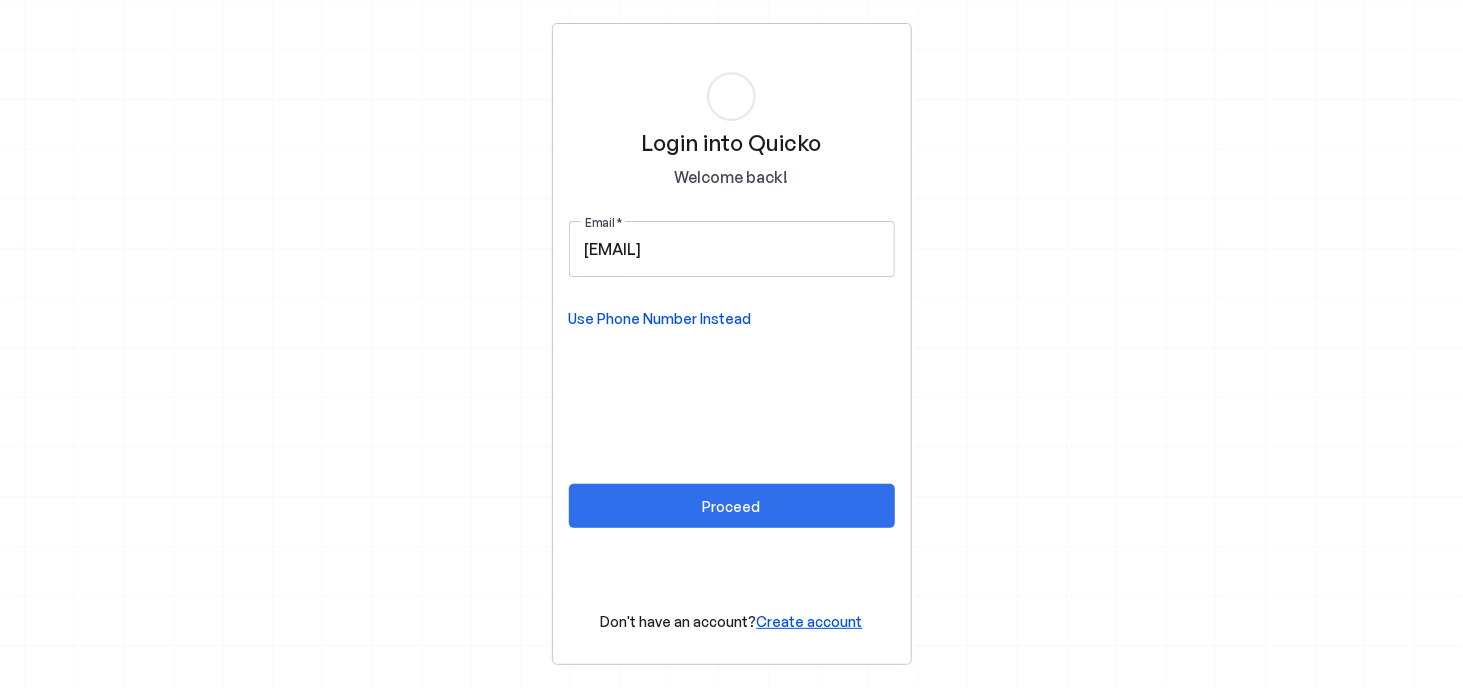 click on "Proceed" at bounding box center [732, 506] 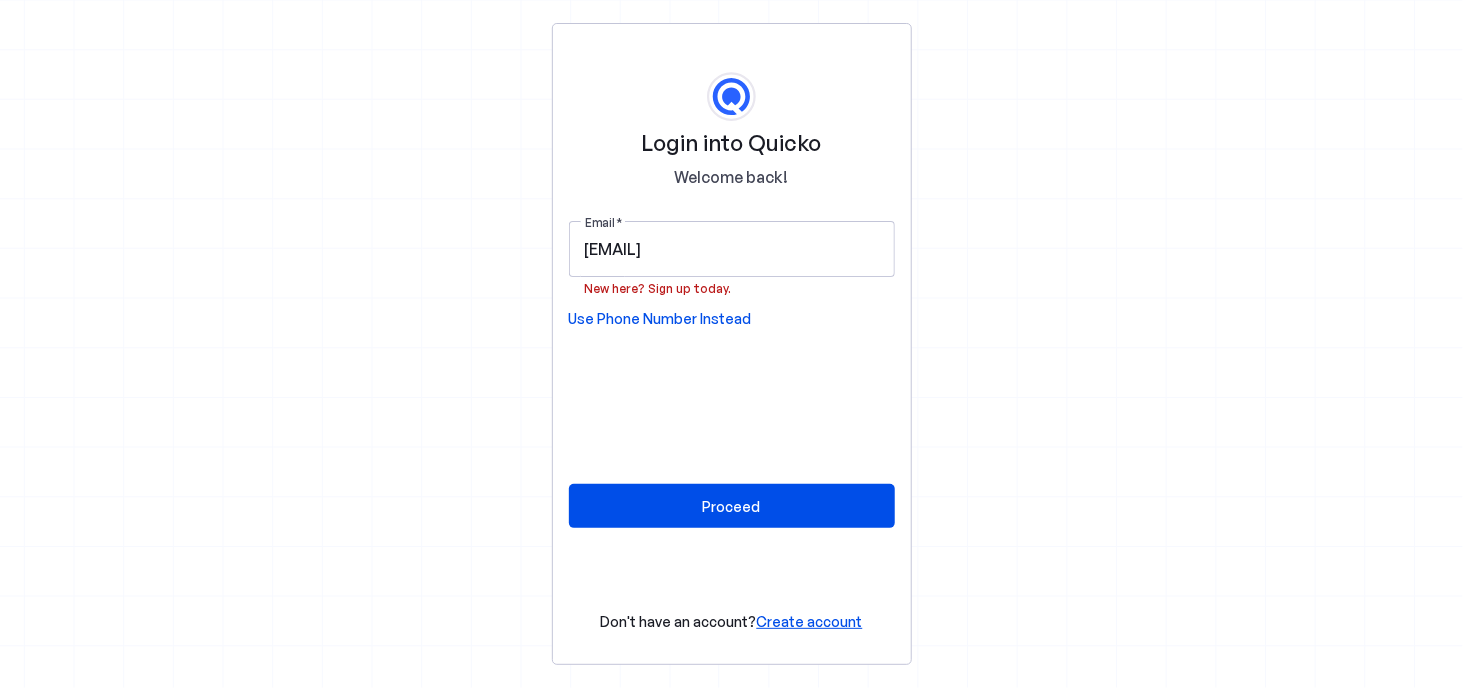 click on "Create account" at bounding box center [810, 621] 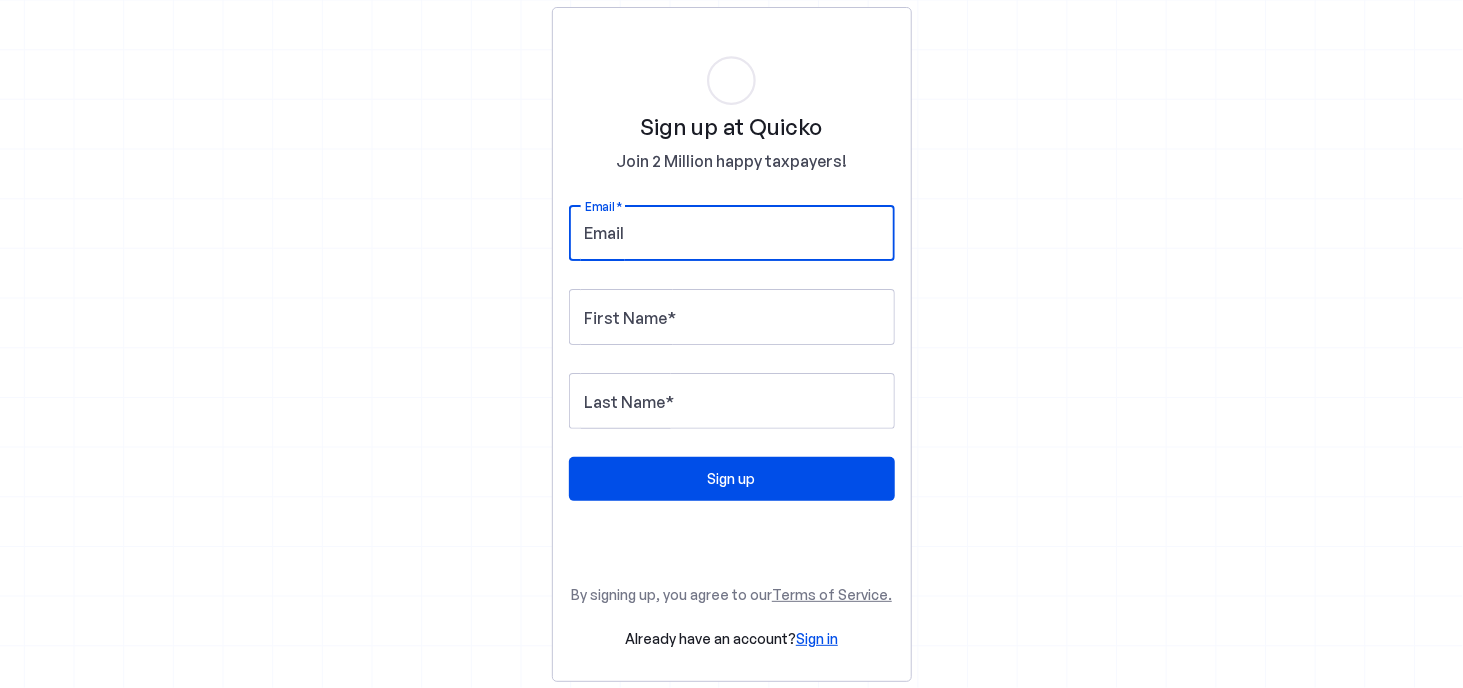 click on "Email" at bounding box center [732, 233] 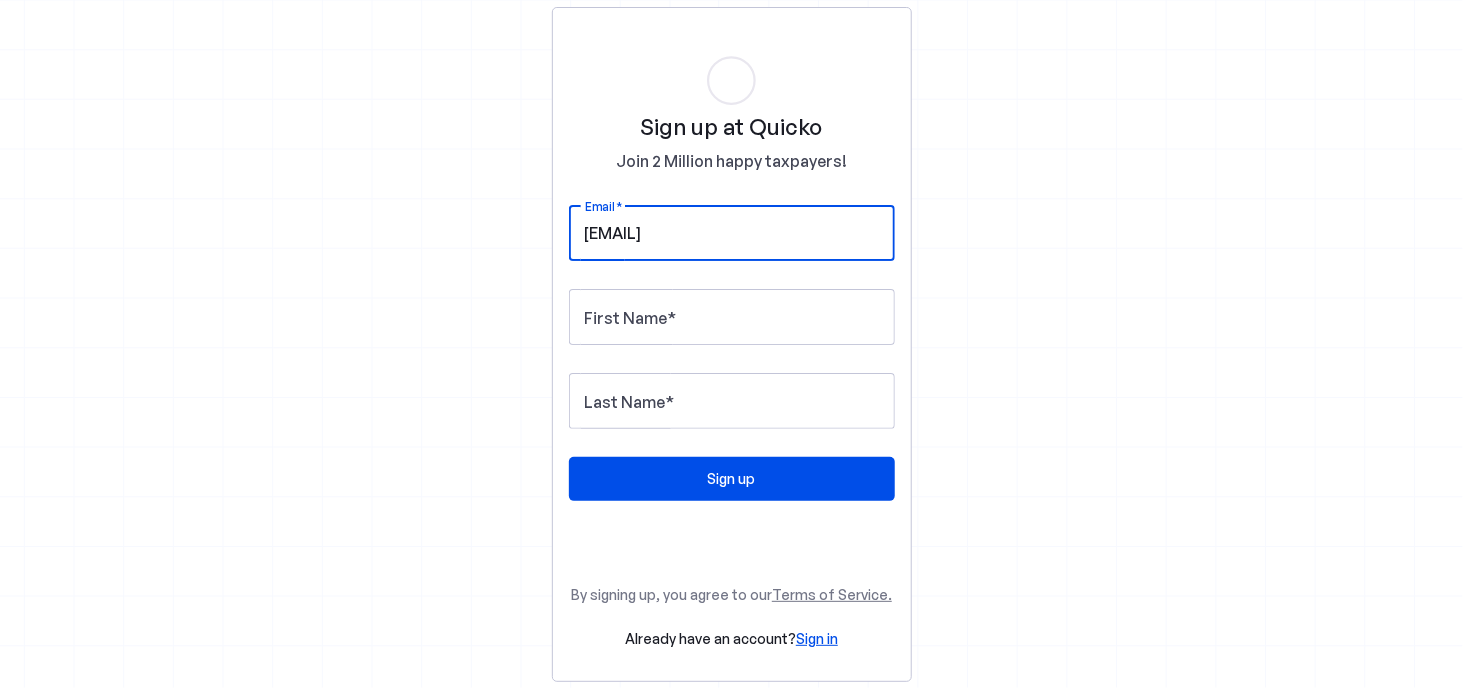 type on "sunithait06@yahoo.co.in" 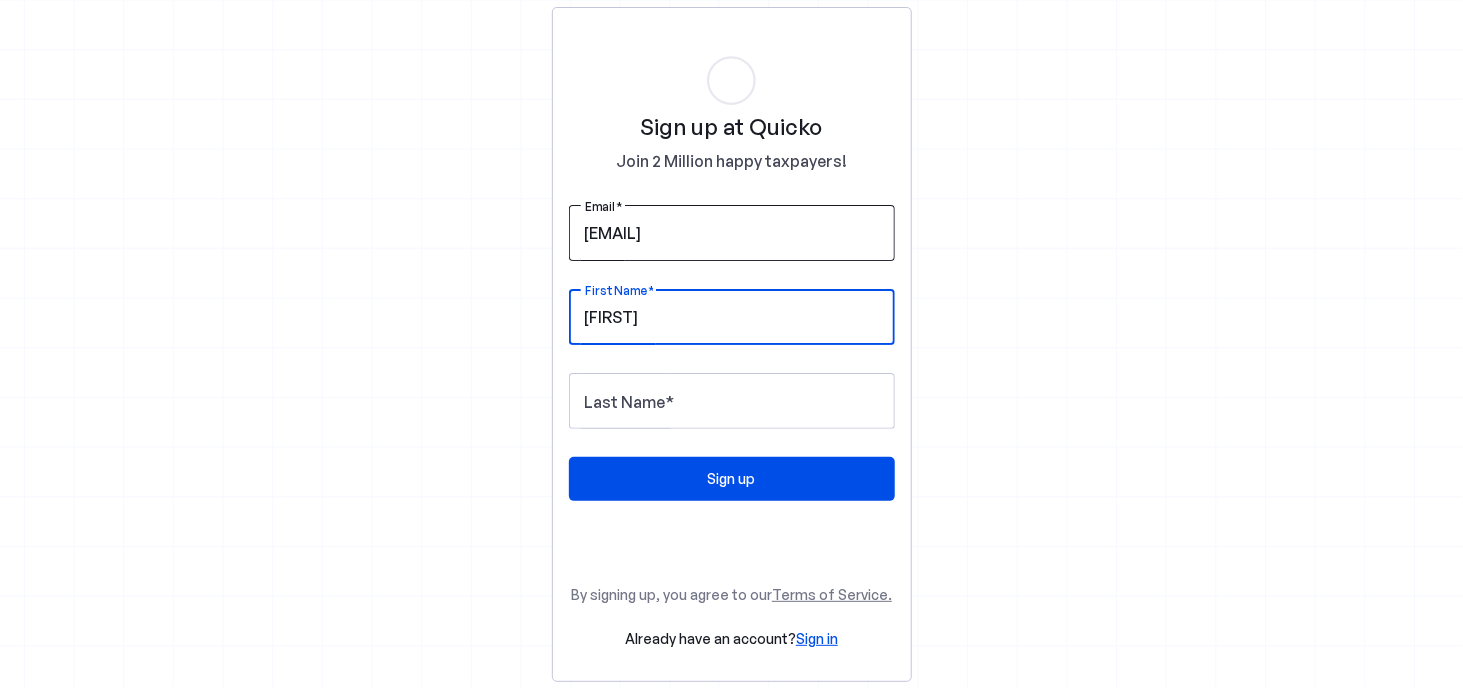 type on "Sunitha" 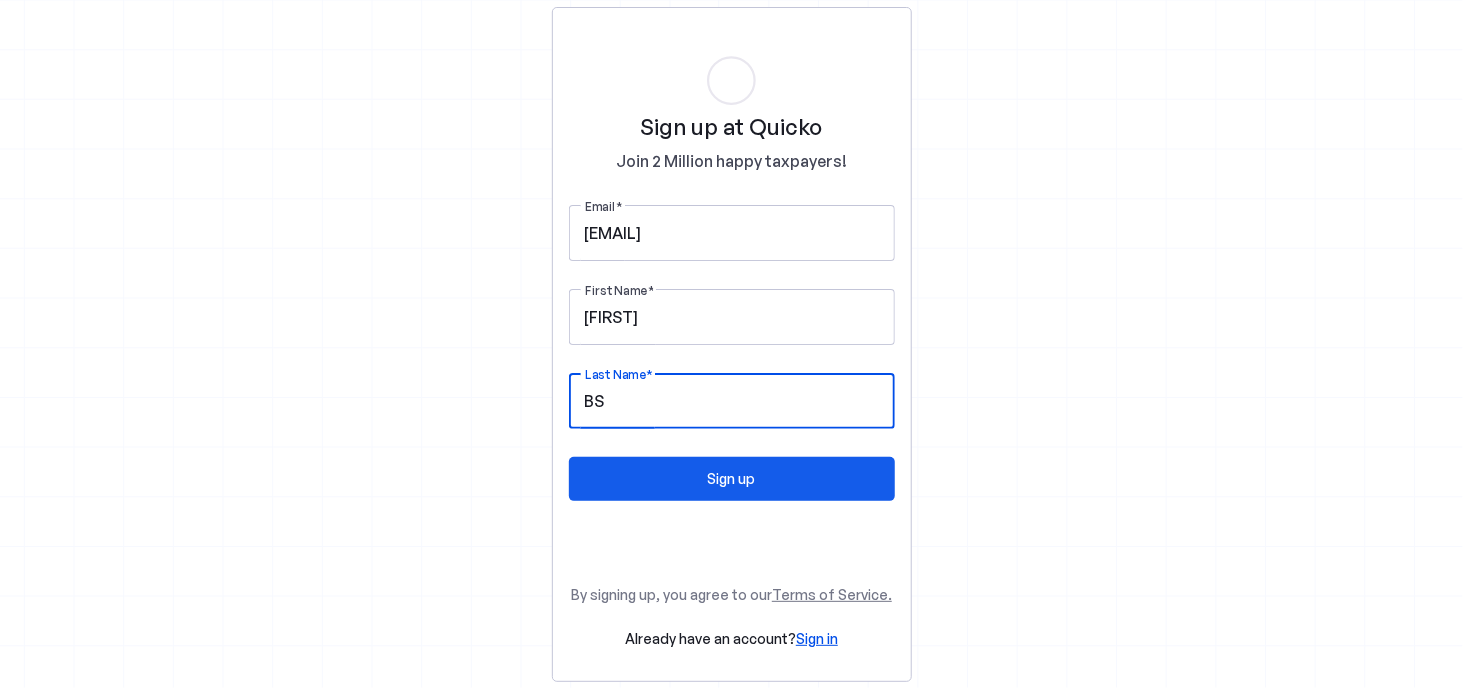 type on "BS" 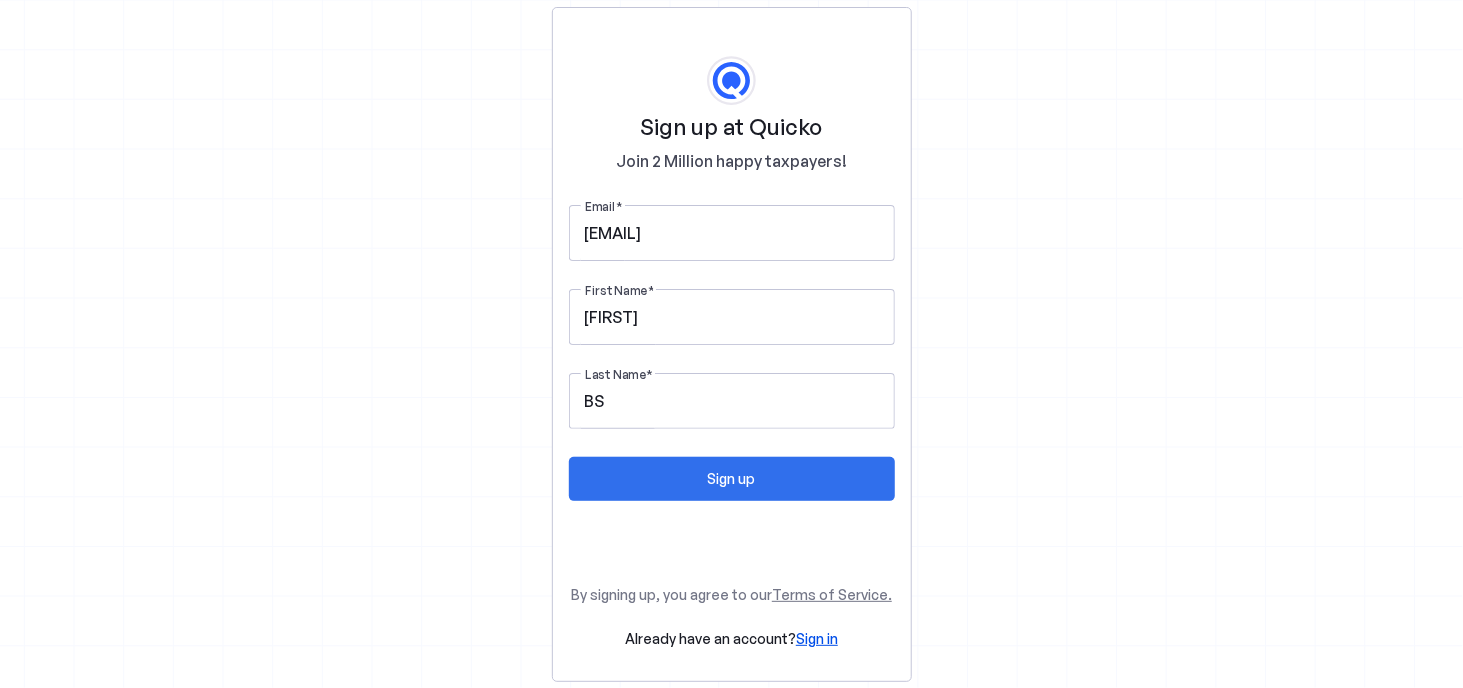click at bounding box center [732, 479] 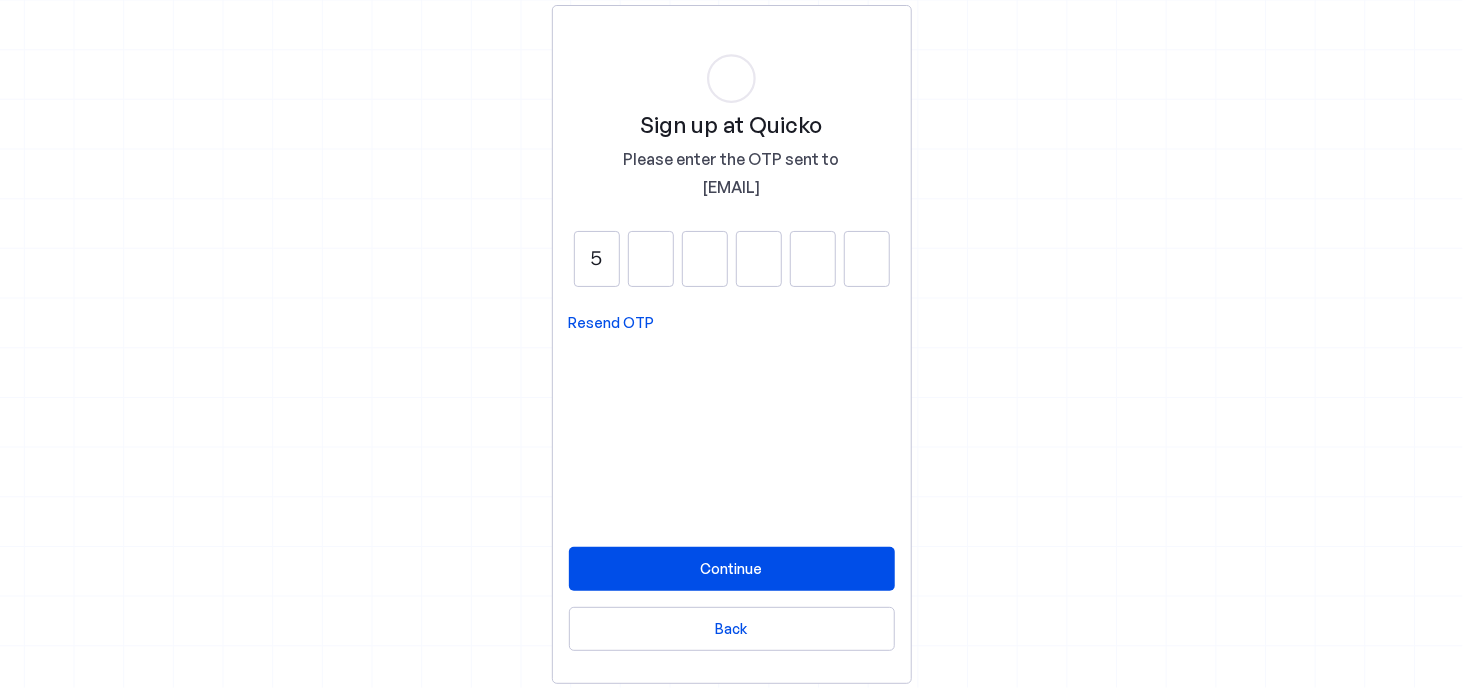 type on "5" 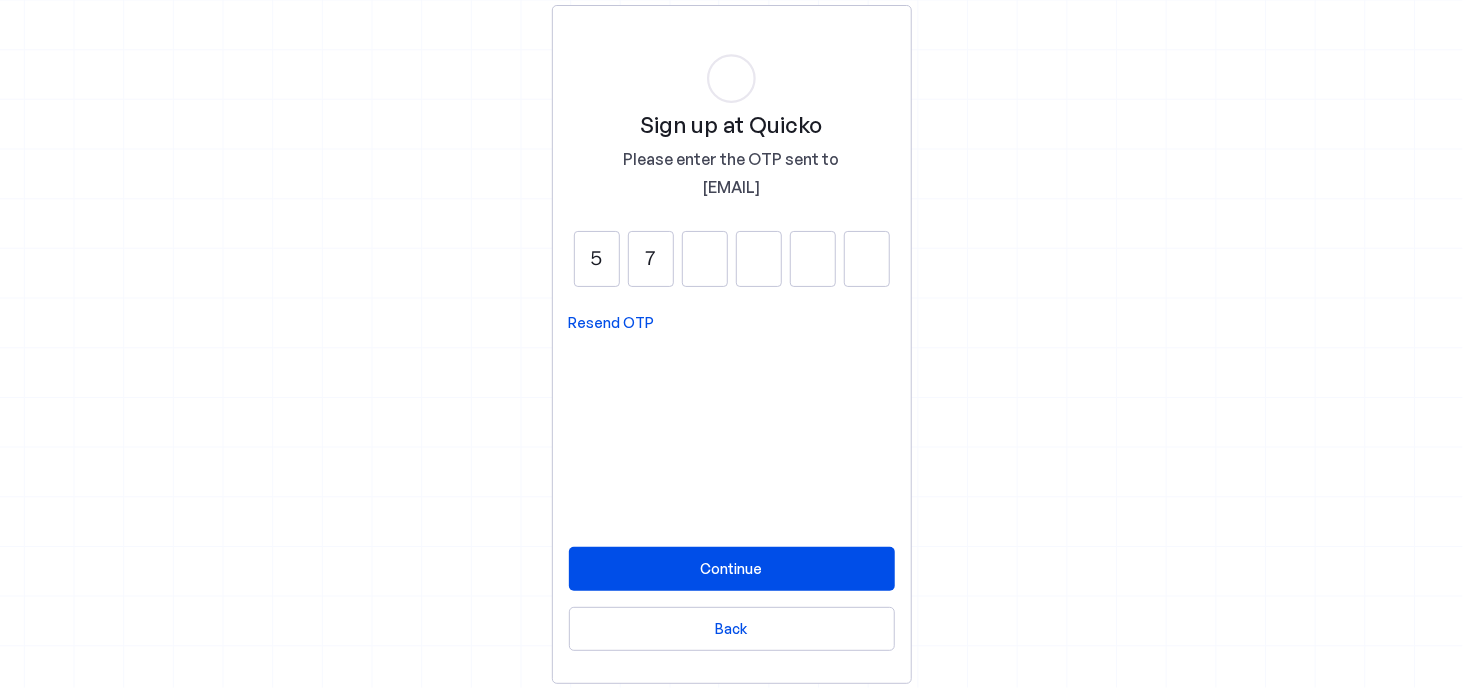 type on "7" 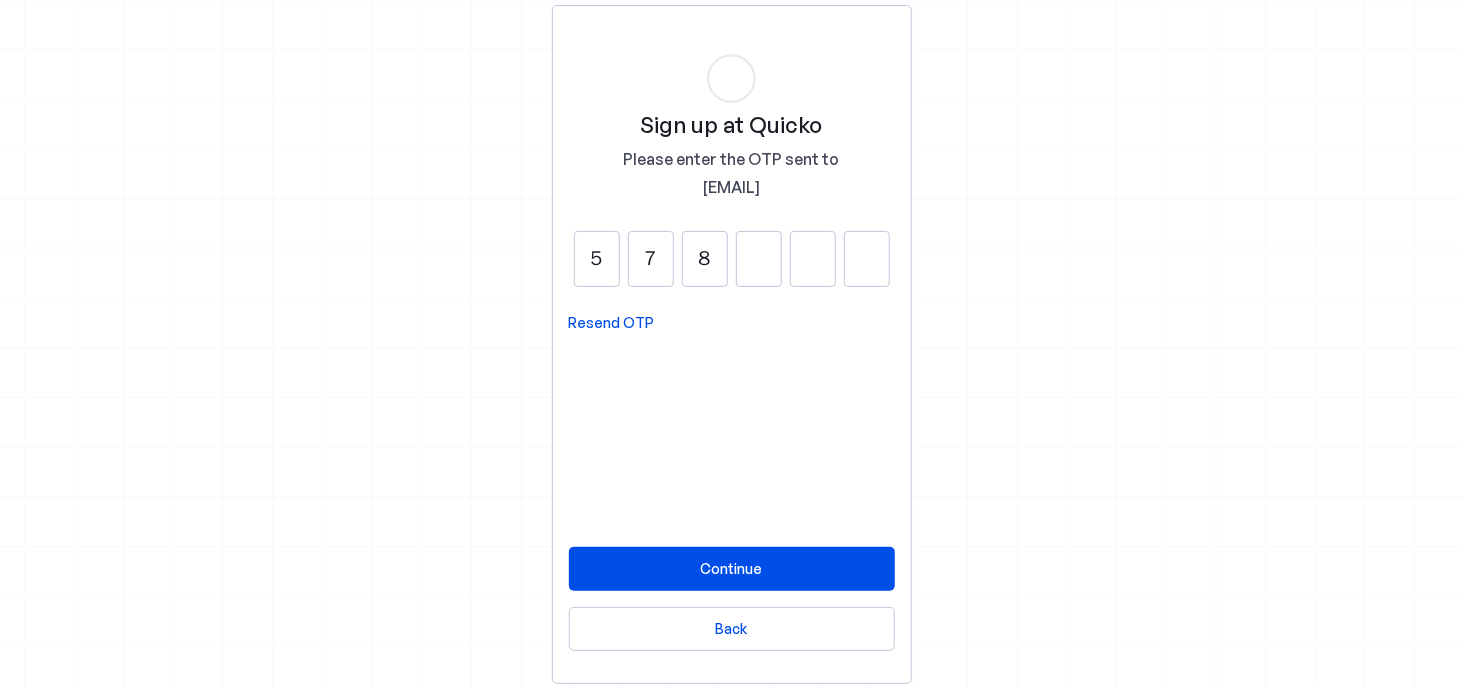 type on "8" 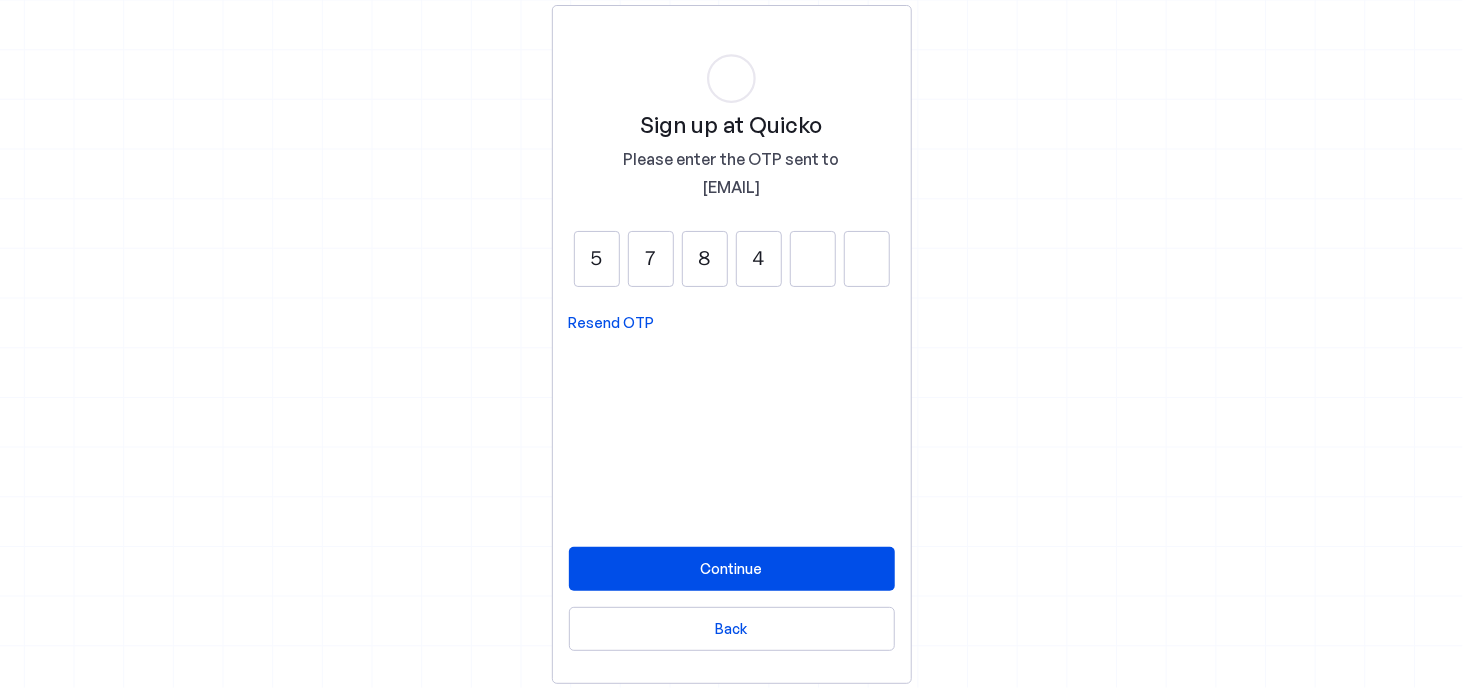 type on "4" 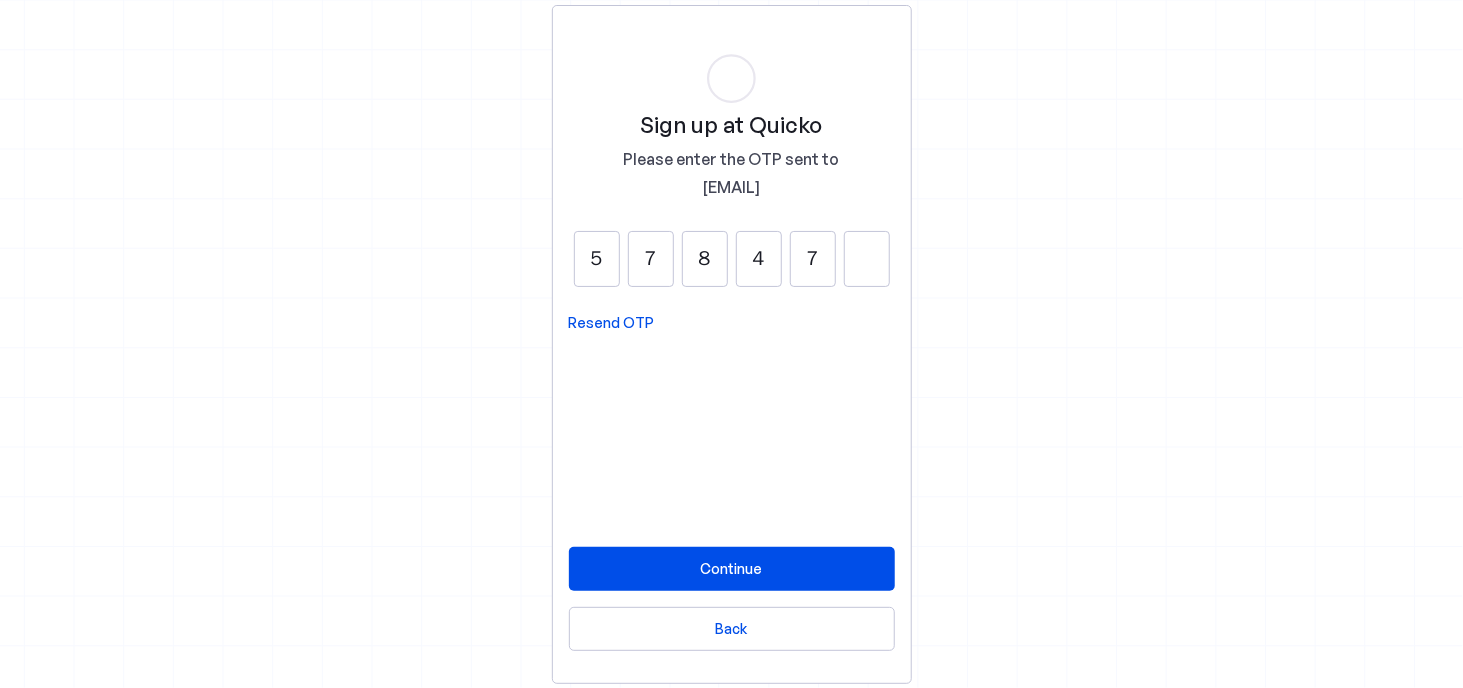 type on "7" 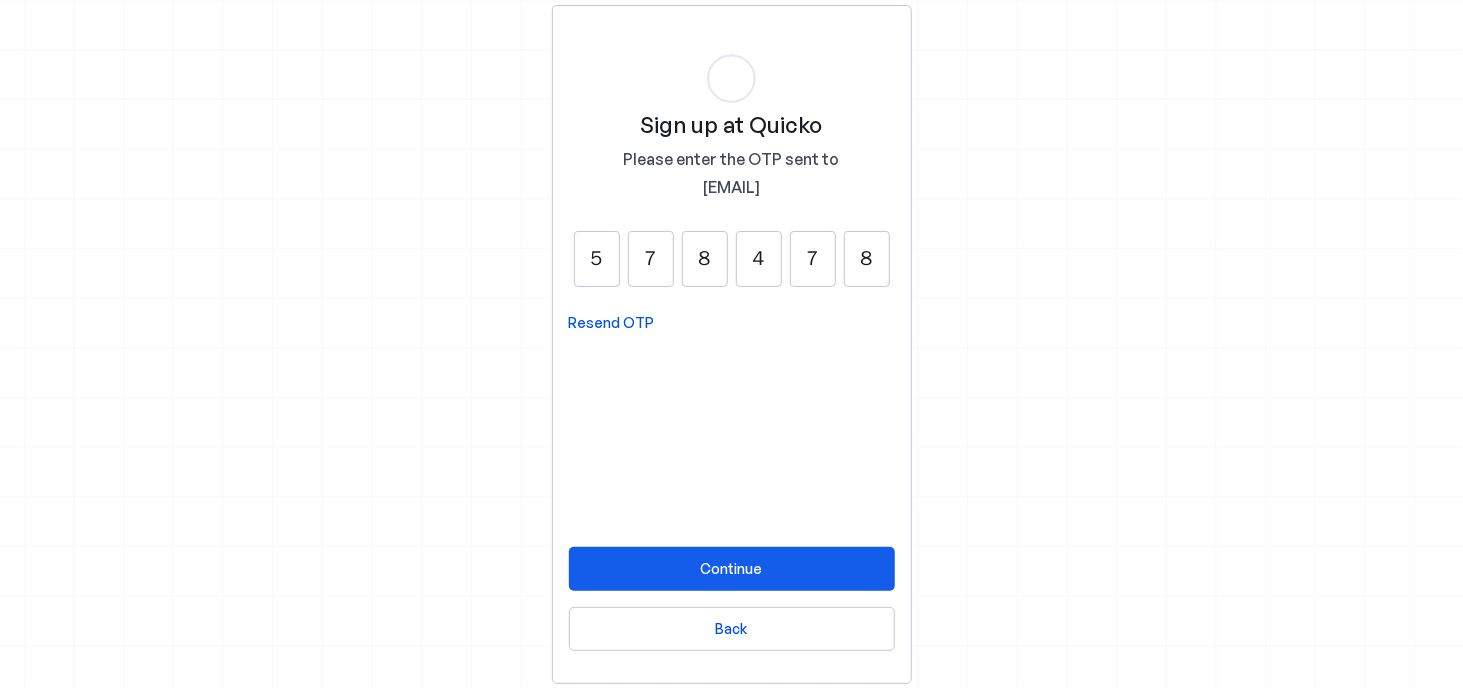 type on "8" 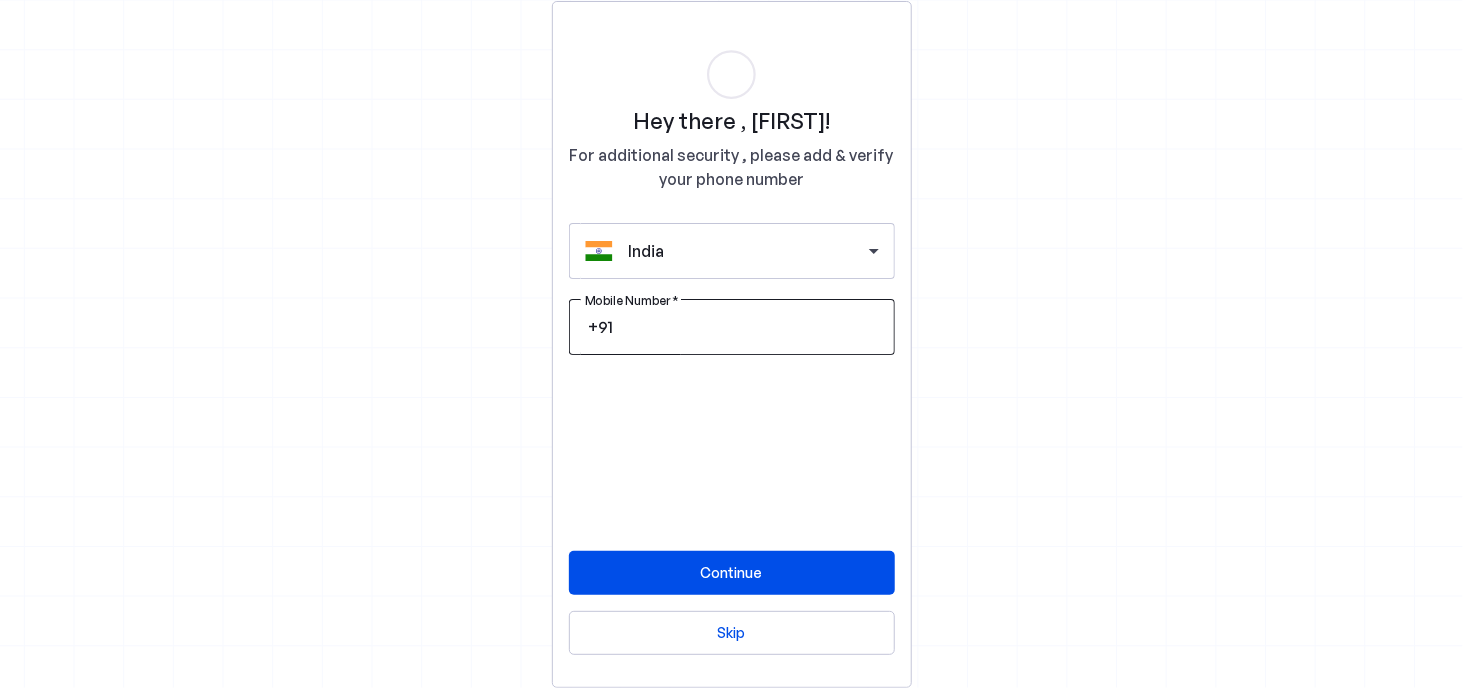 click on "Mobile Number" at bounding box center (748, 327) 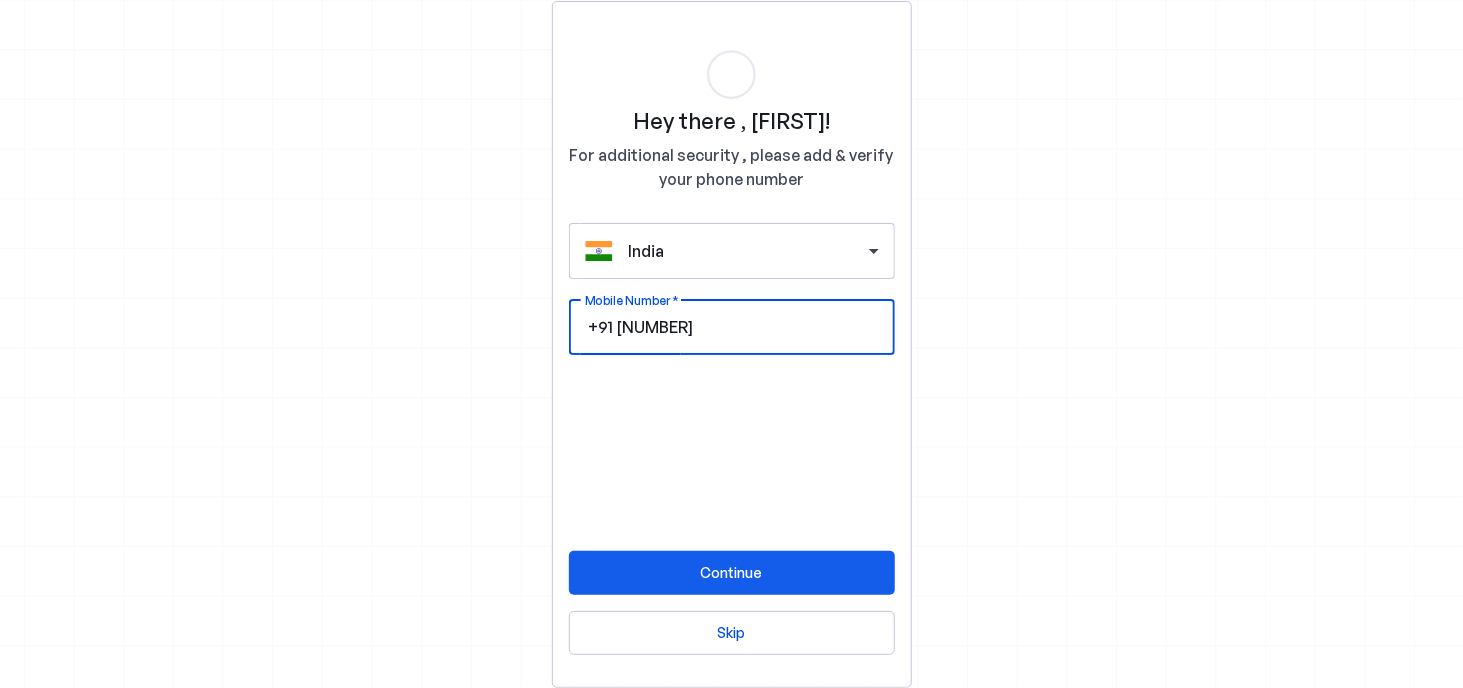 type on "8277094218" 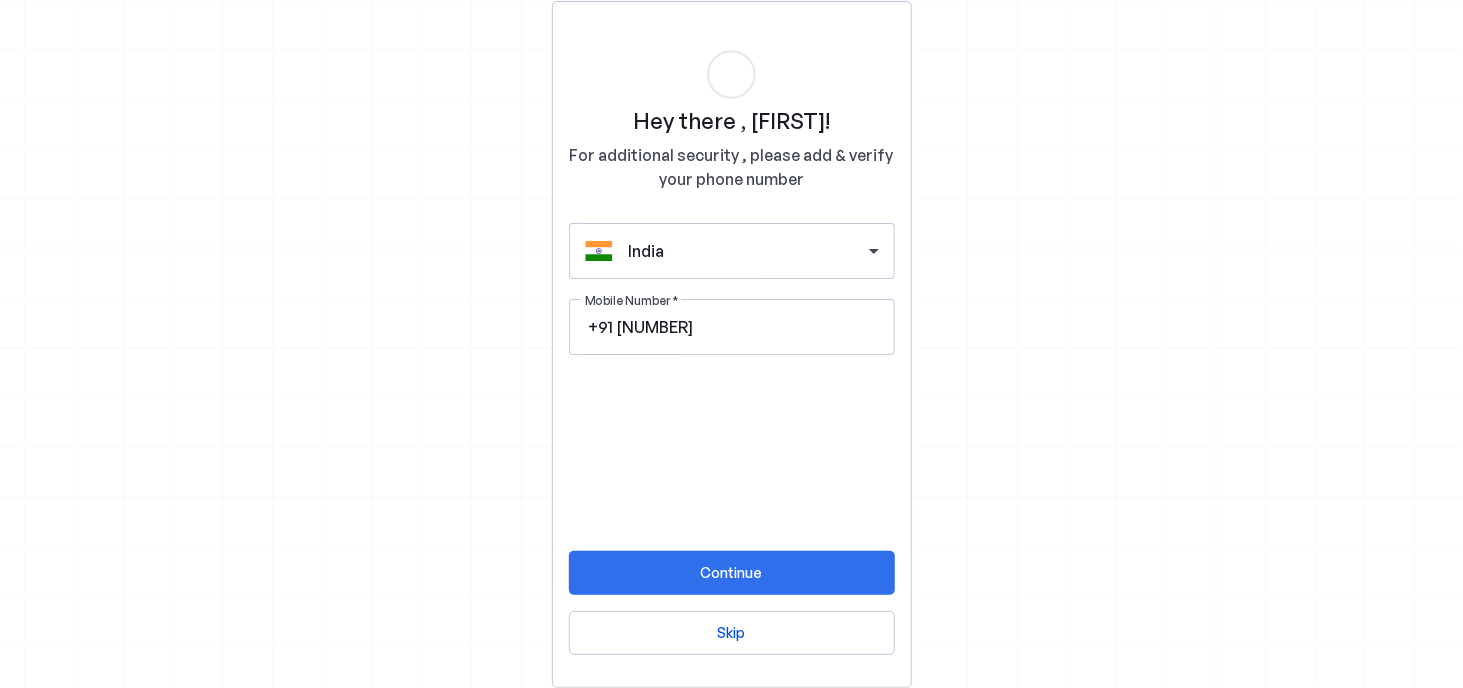 click on "Continue" at bounding box center (732, 572) 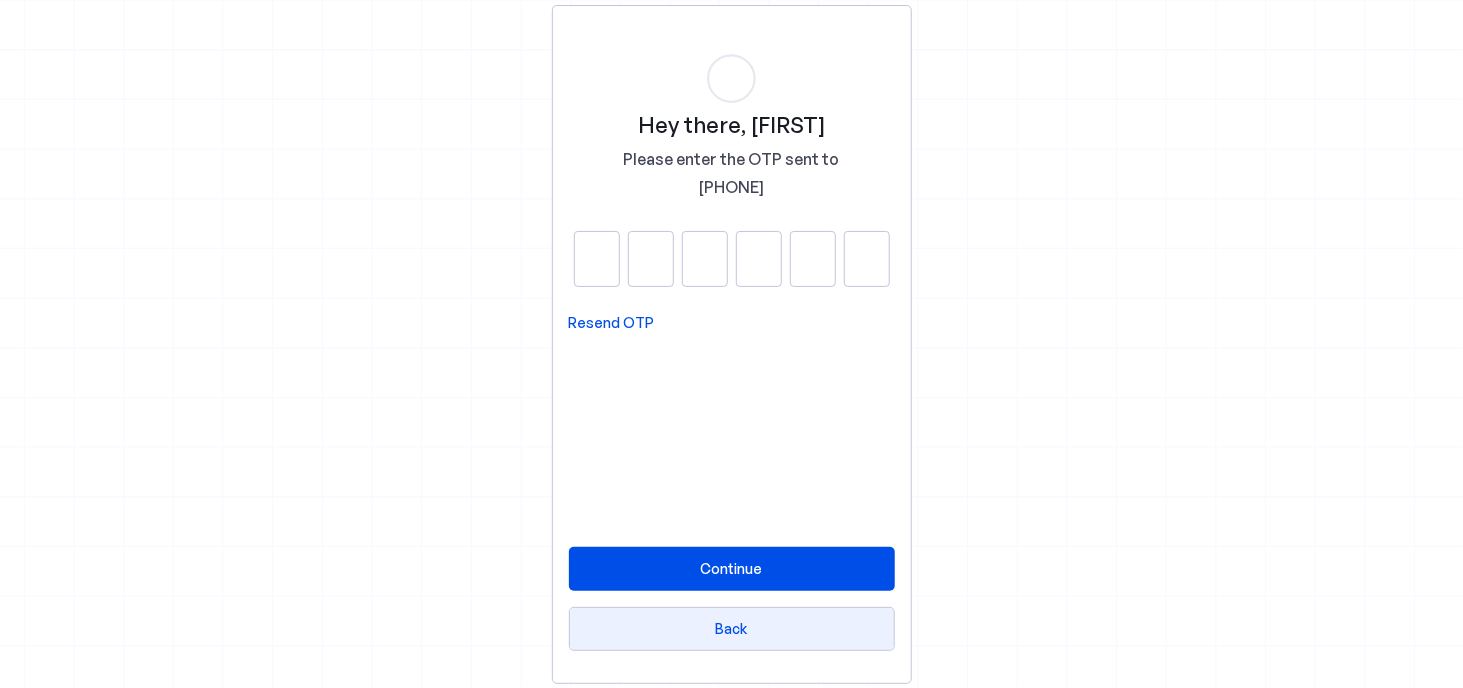 click on "Back" at bounding box center [732, 628] 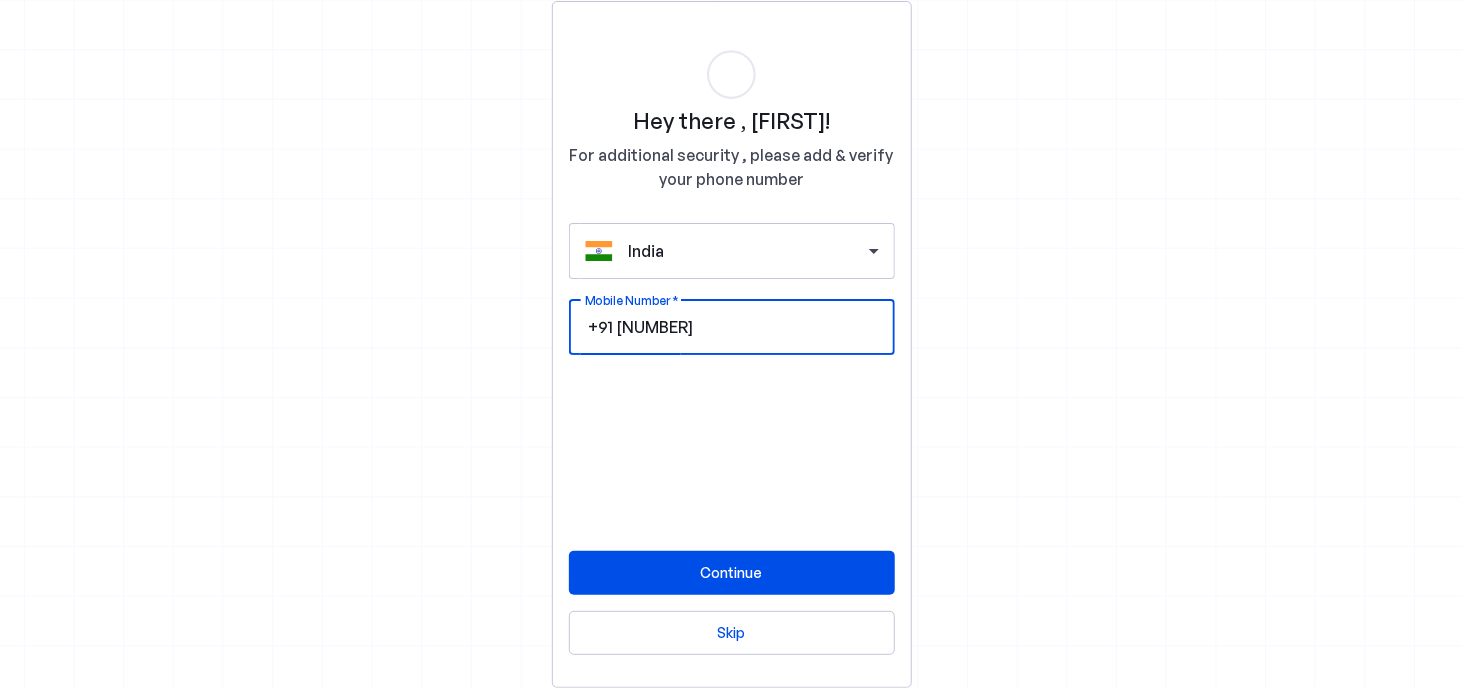 click on "8277094218" at bounding box center (748, 327) 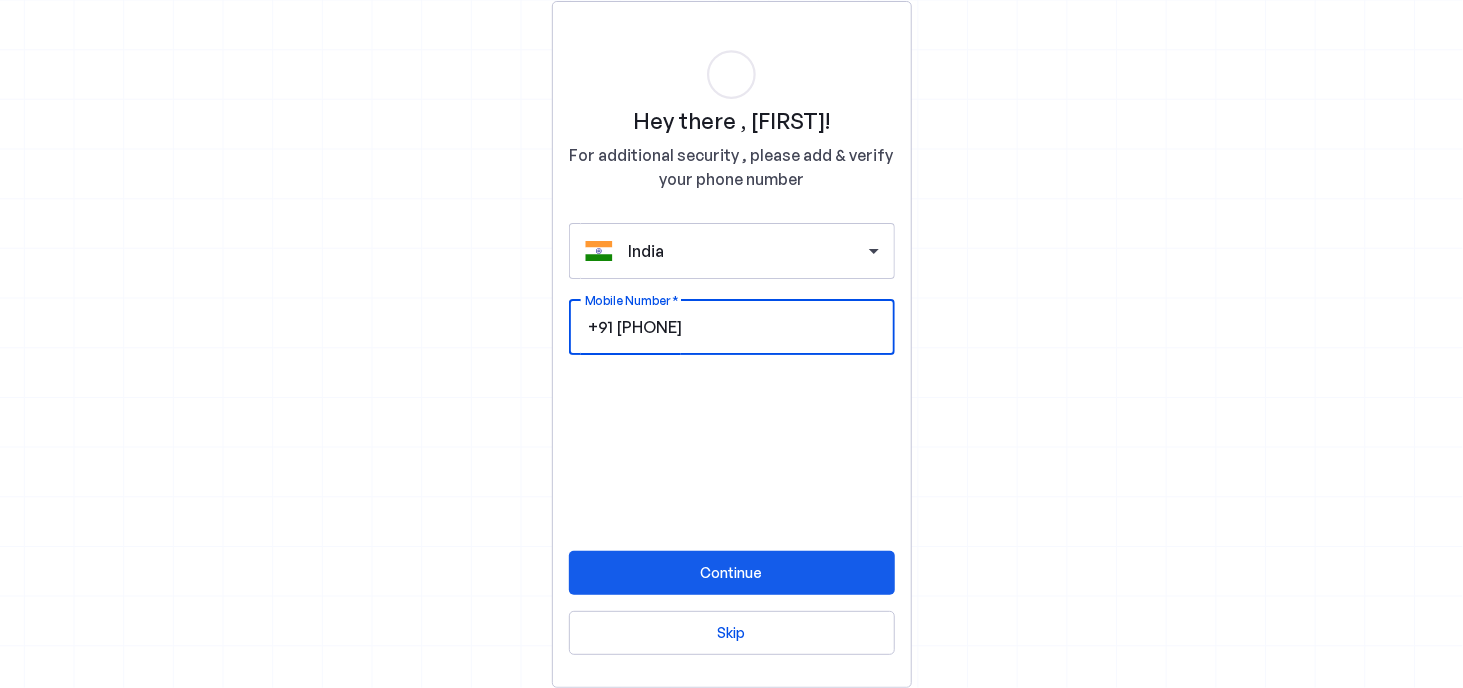 type on "8618972397" 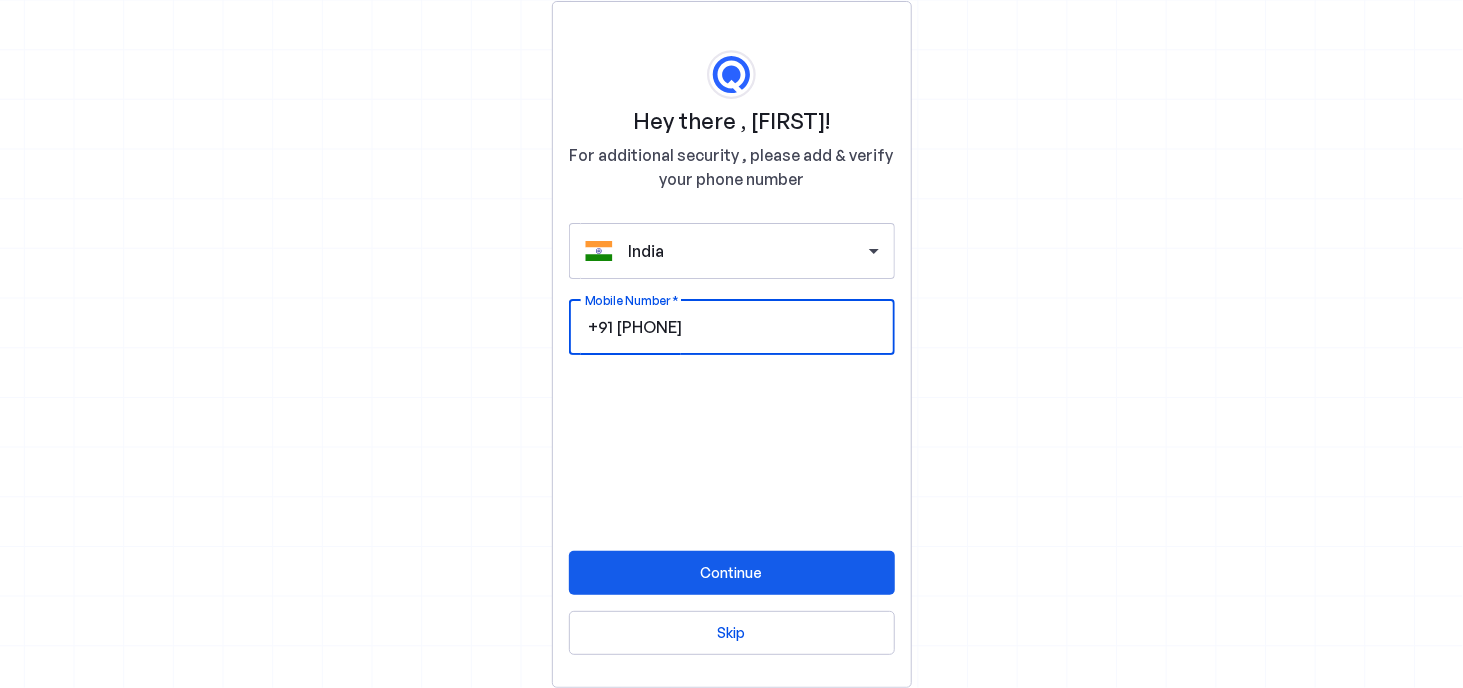 click on "Continue" at bounding box center [732, 572] 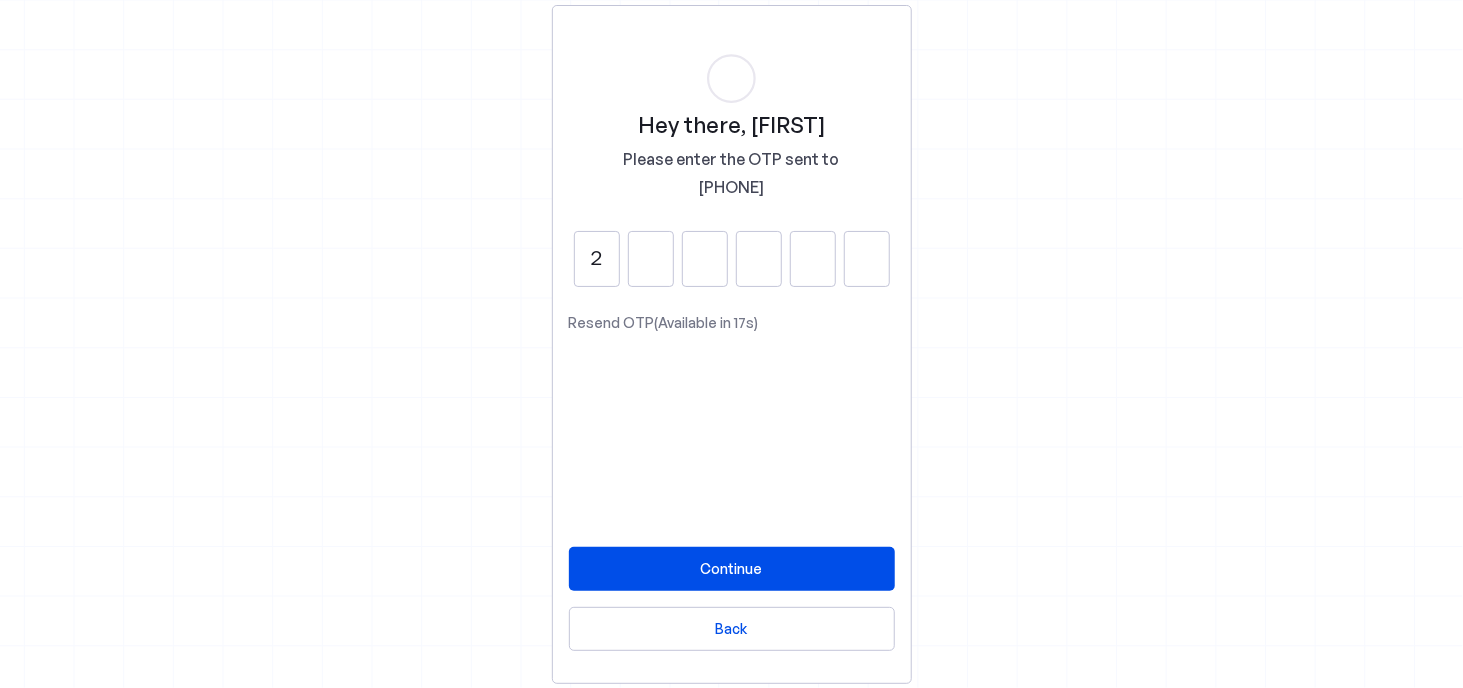 type on "2" 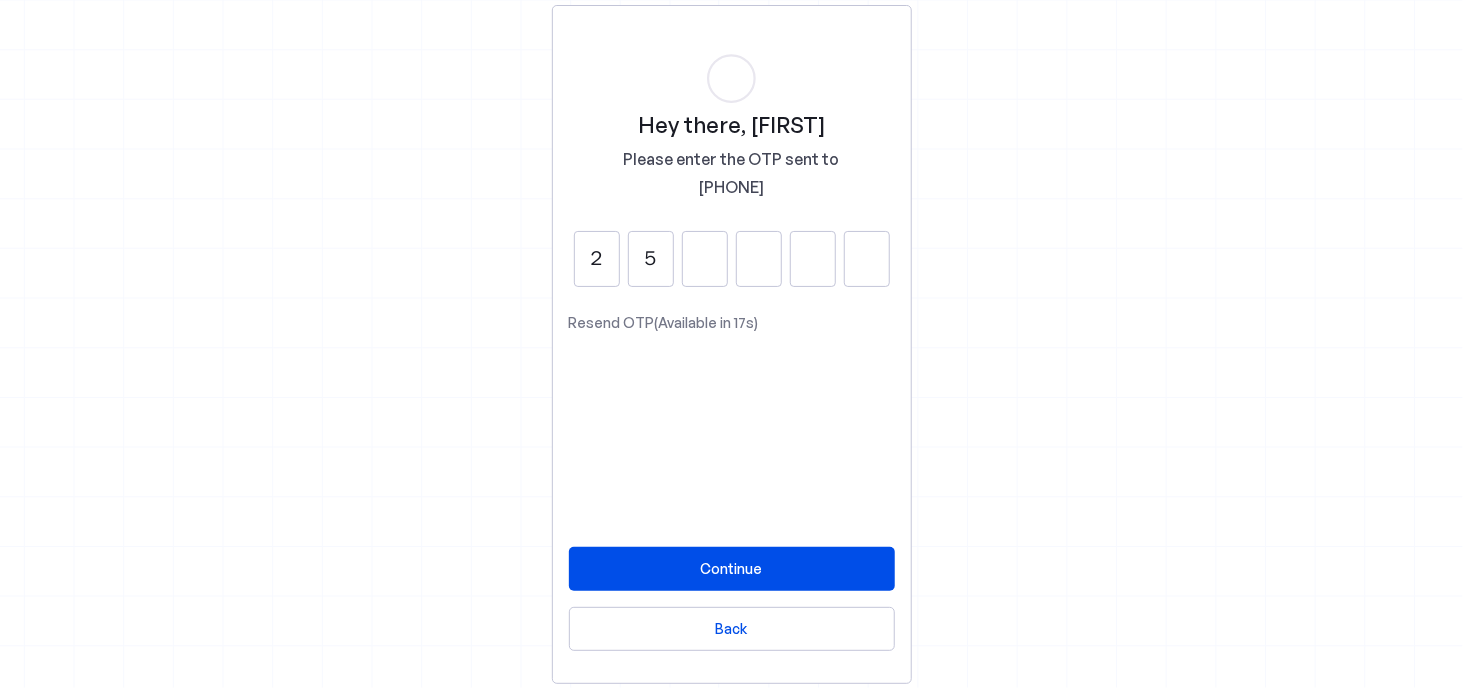 type on "5" 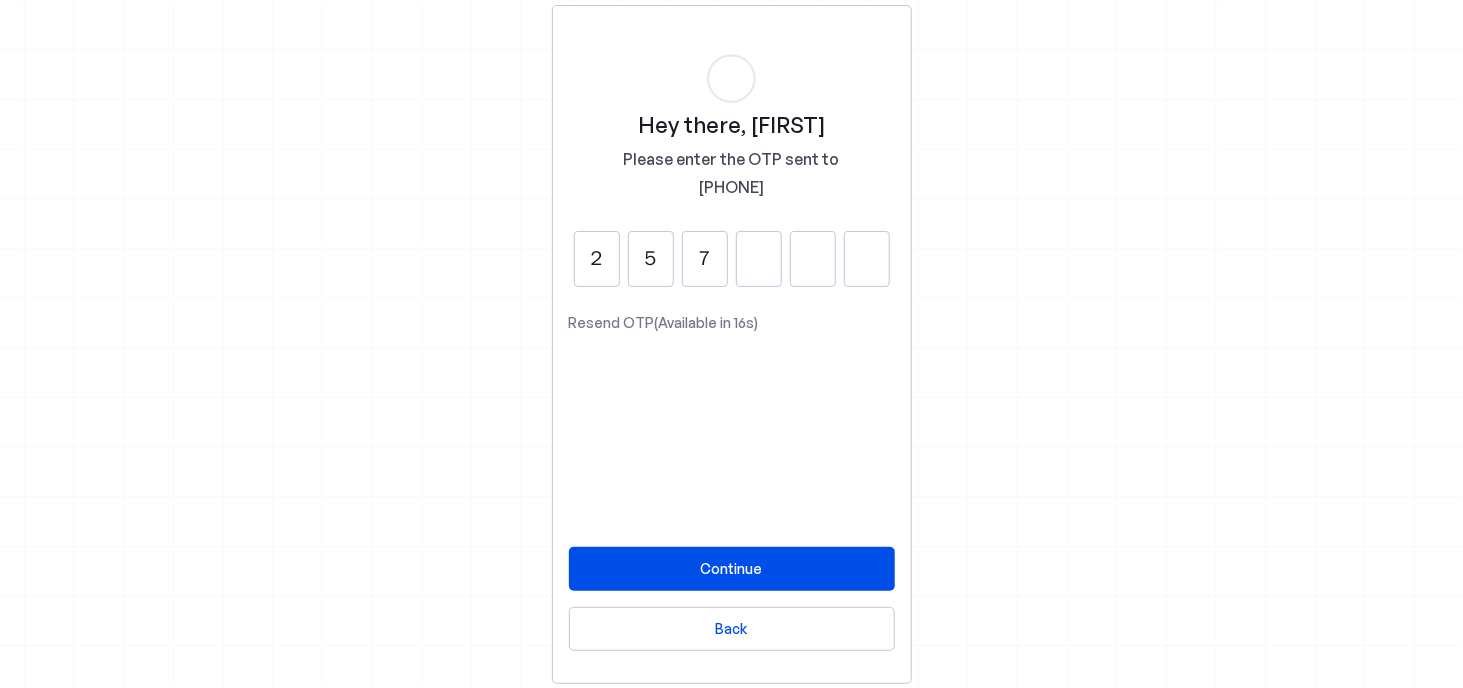 type on "7" 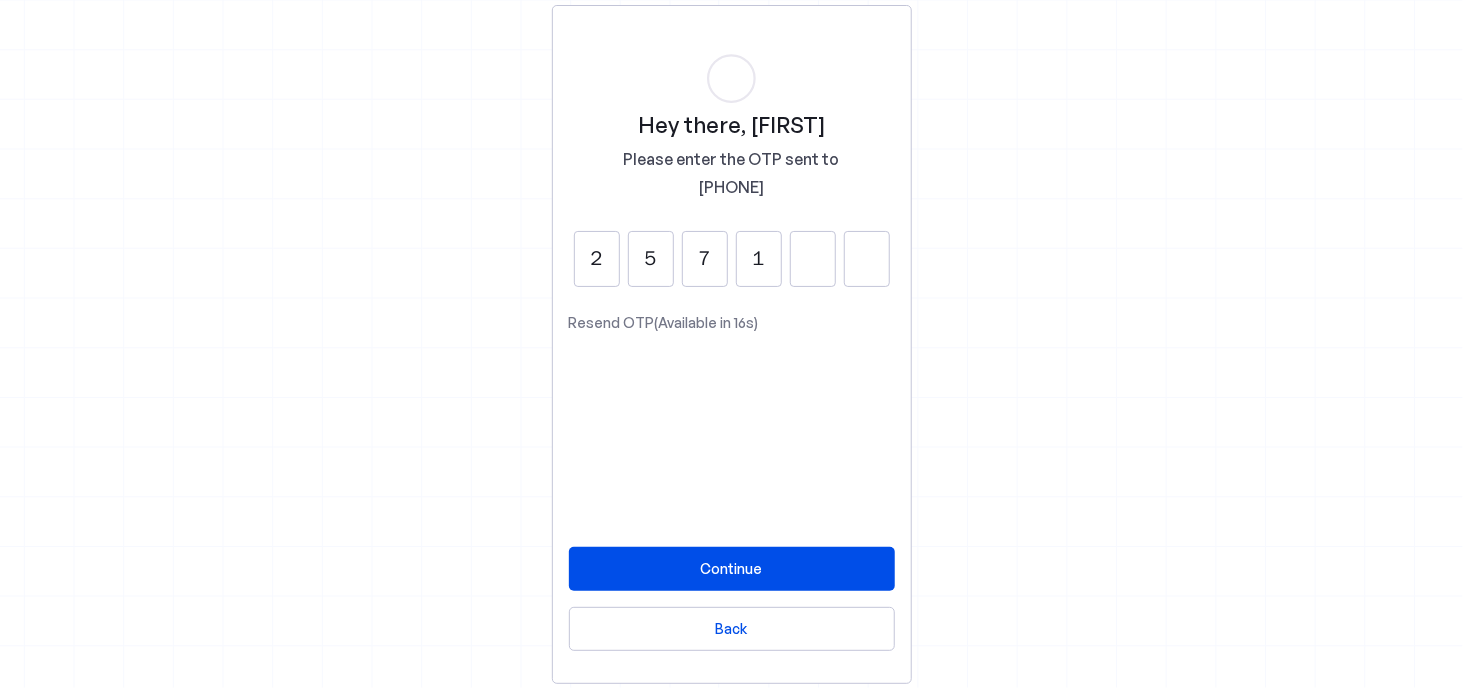 type on "1" 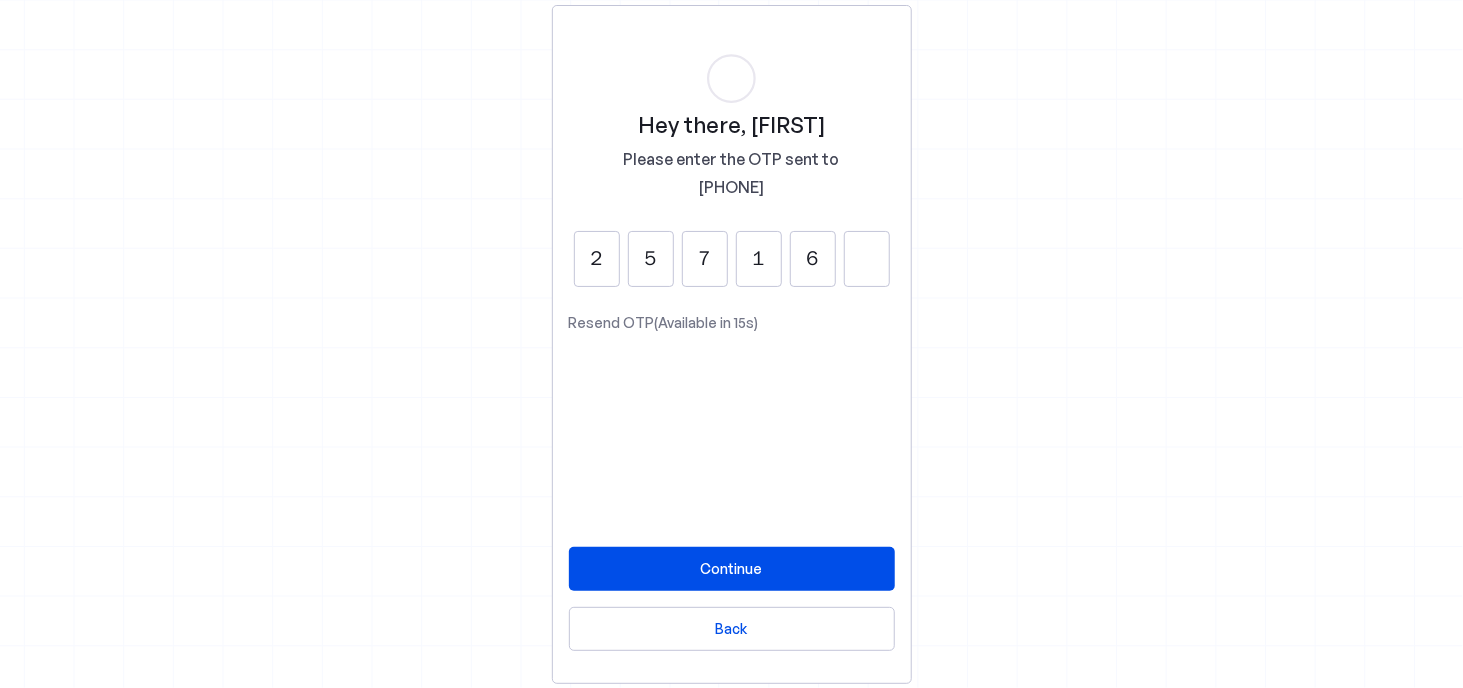 type on "6" 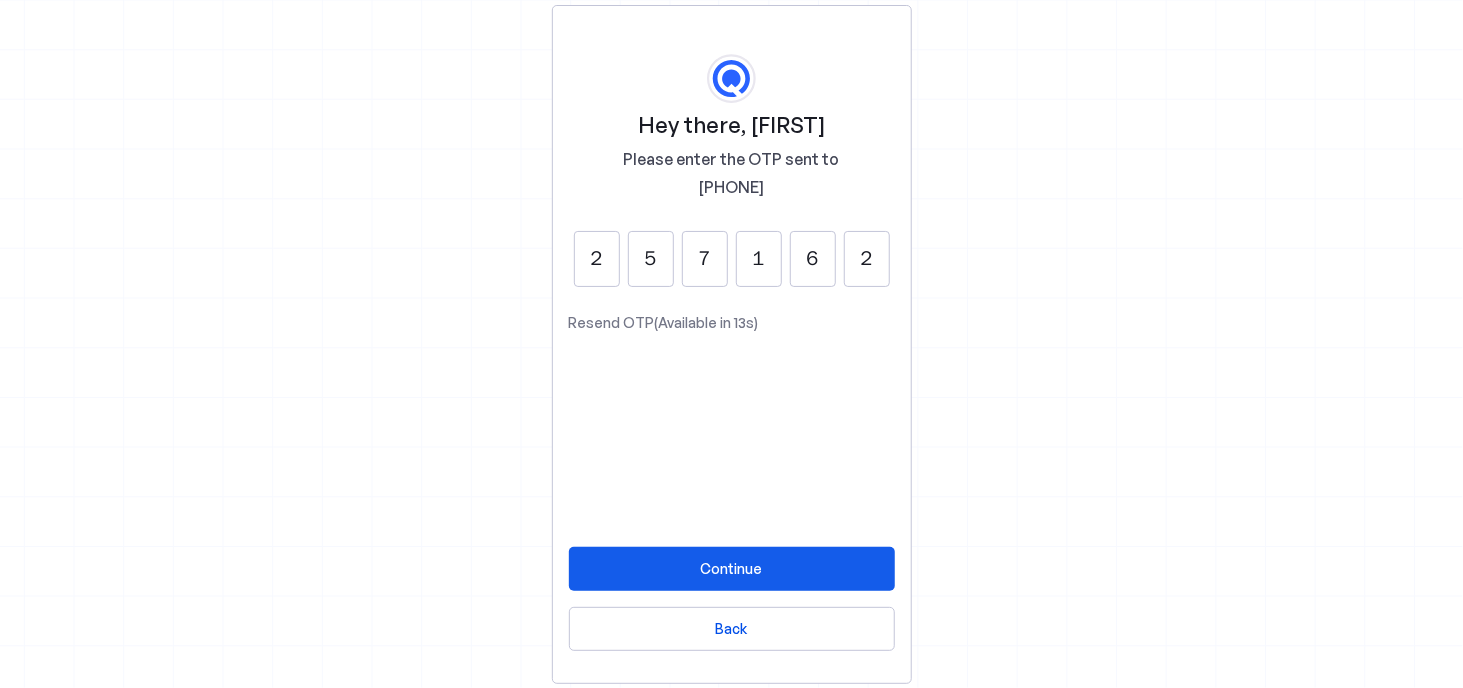 type on "2" 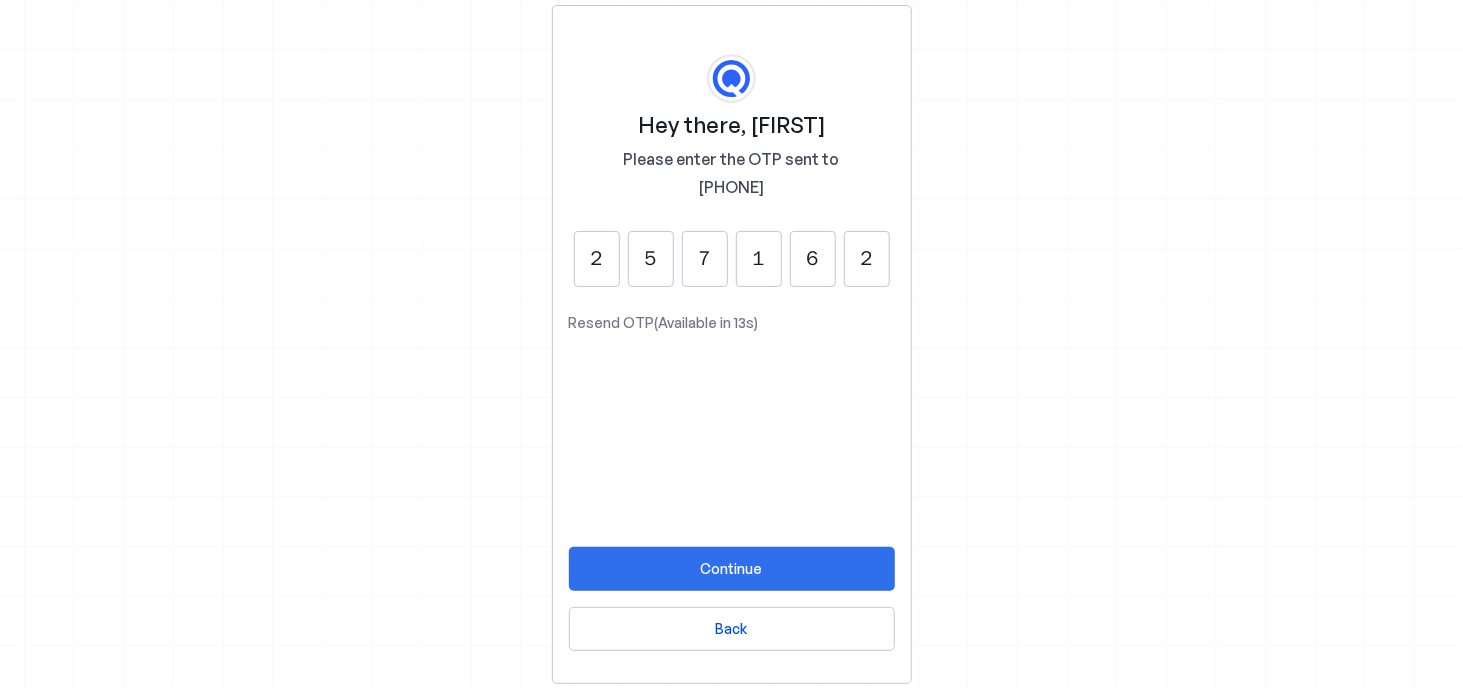click on "Continue" at bounding box center (732, 568) 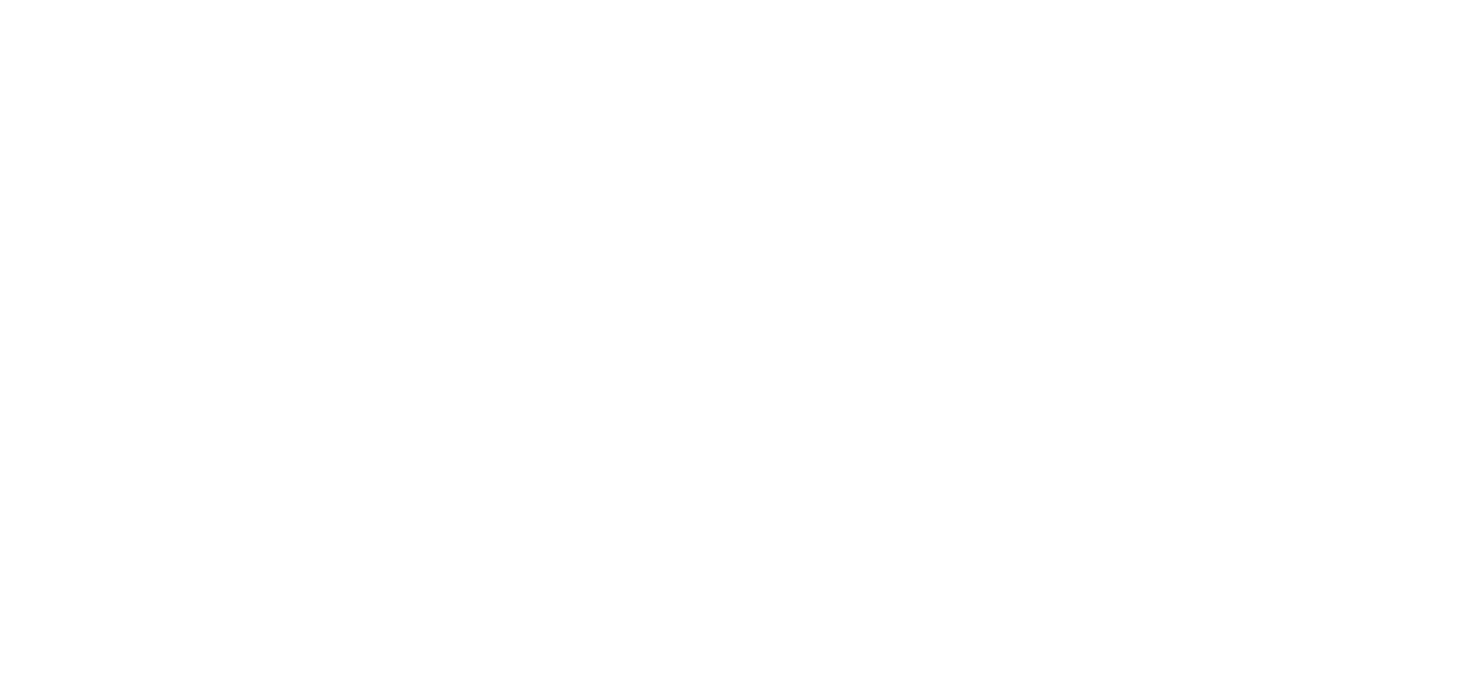 scroll, scrollTop: 0, scrollLeft: 0, axis: both 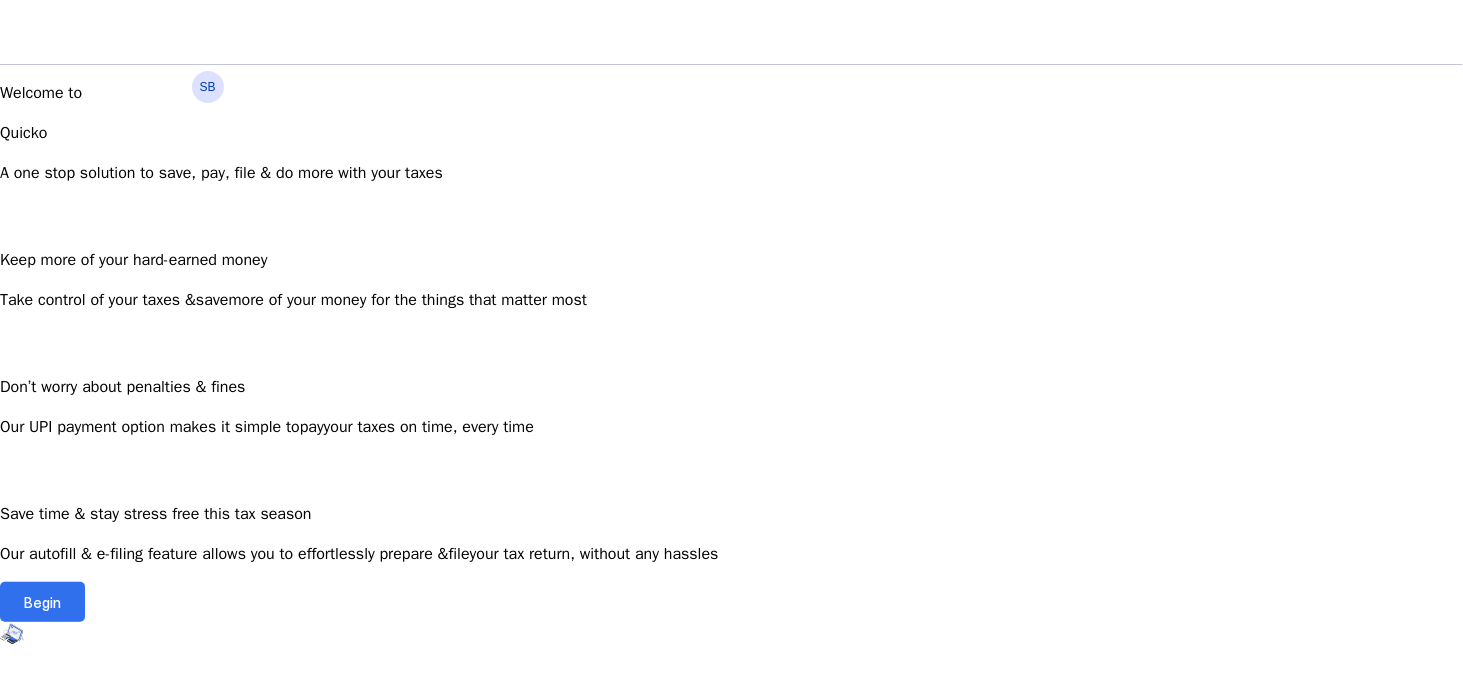 click on "Begin" at bounding box center [42, 602] 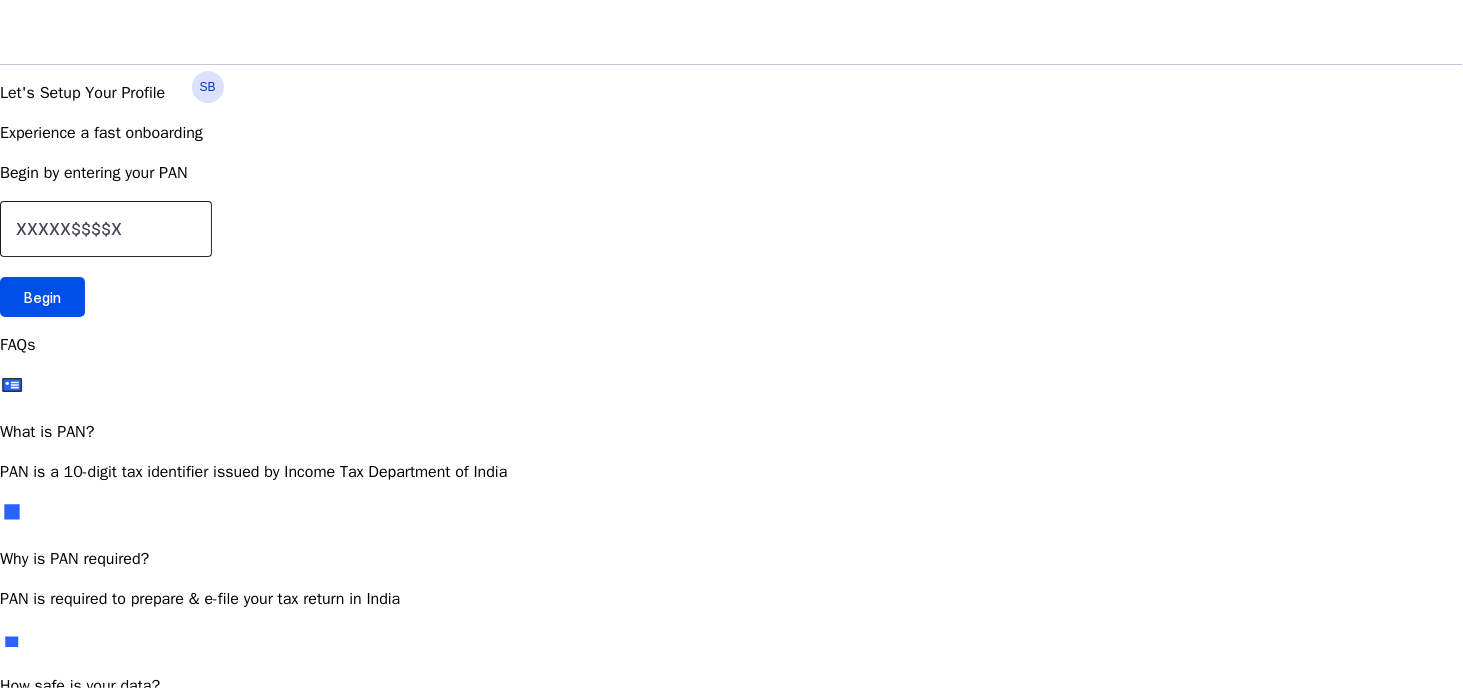 click at bounding box center [106, 229] 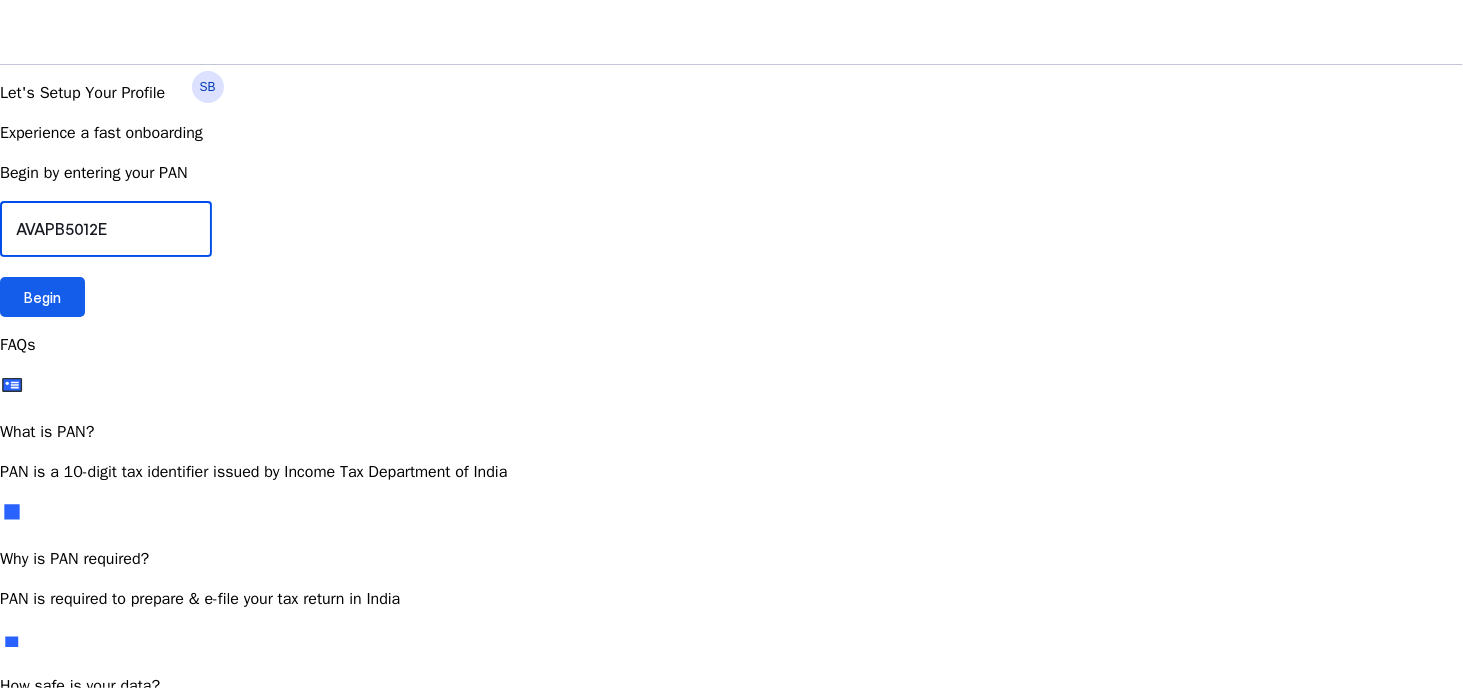 type on "AVAPB5012E" 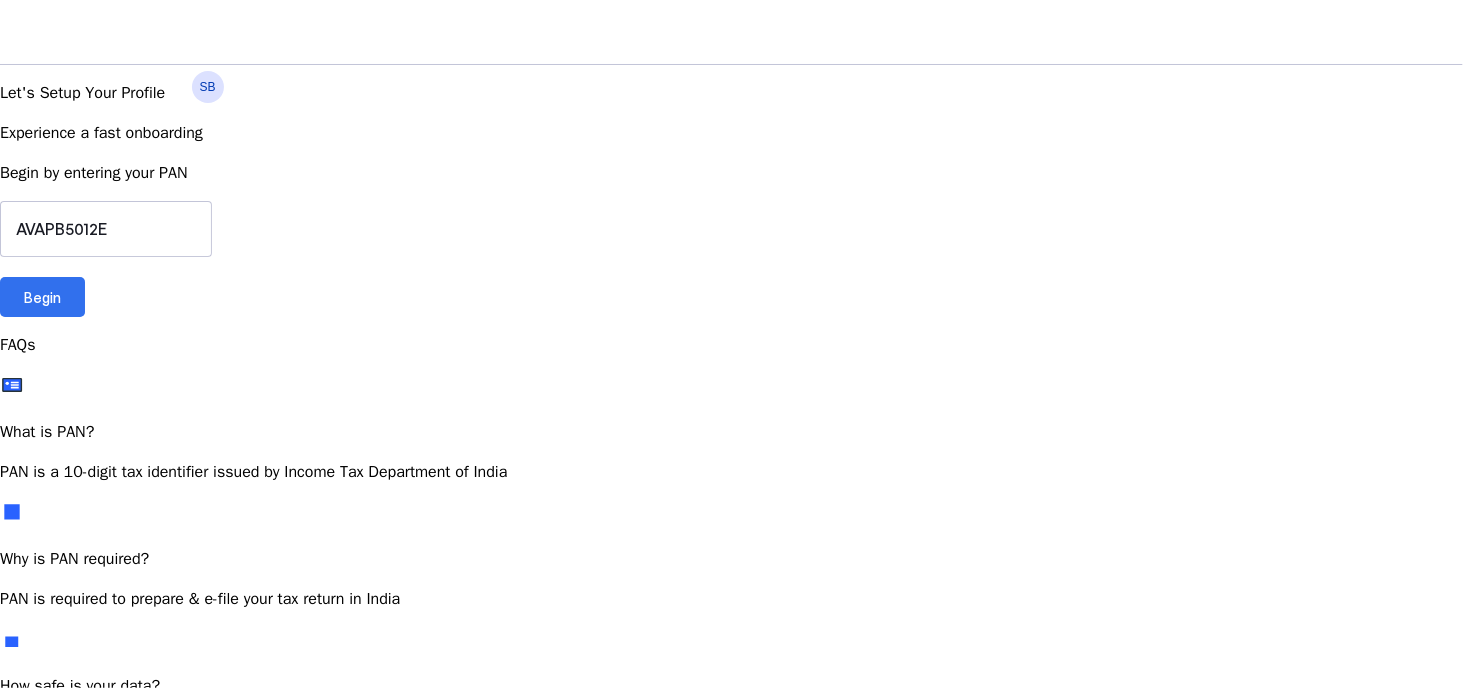 click on "Begin" at bounding box center (42, 297) 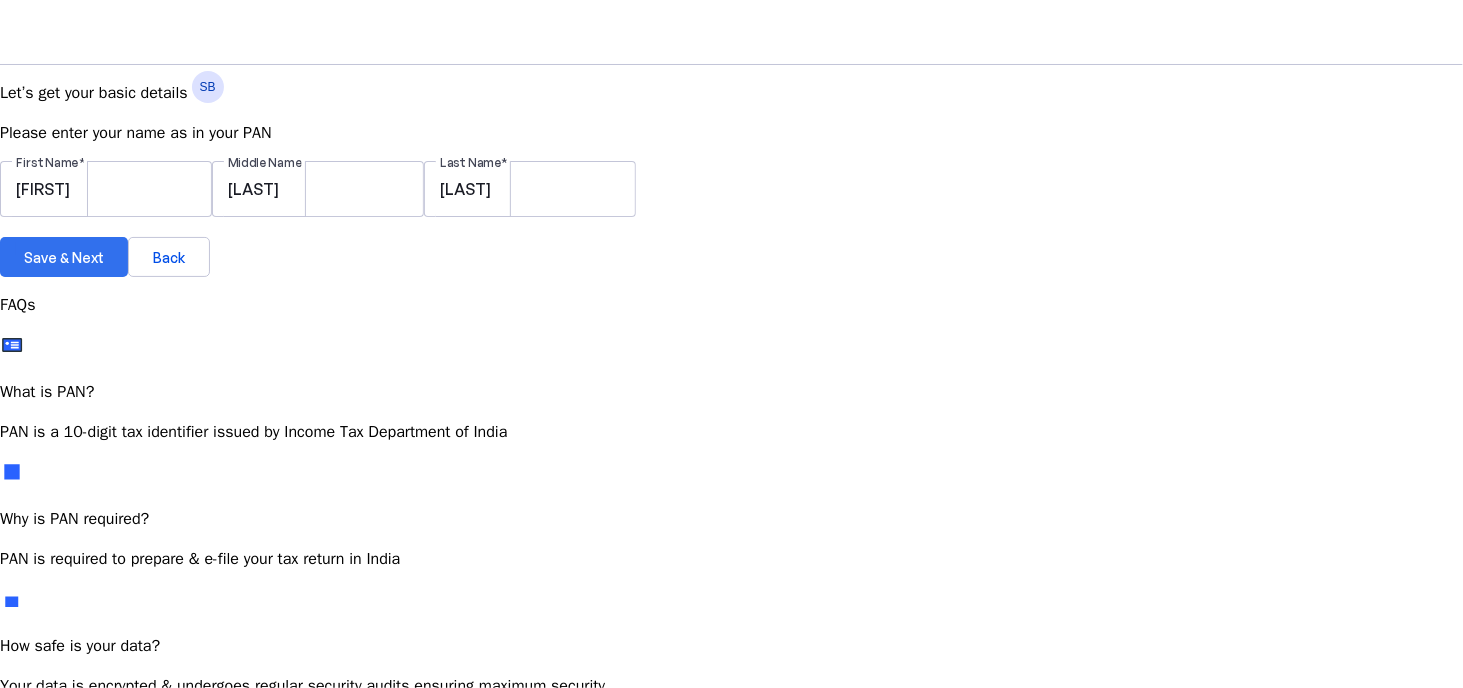 click at bounding box center [64, 257] 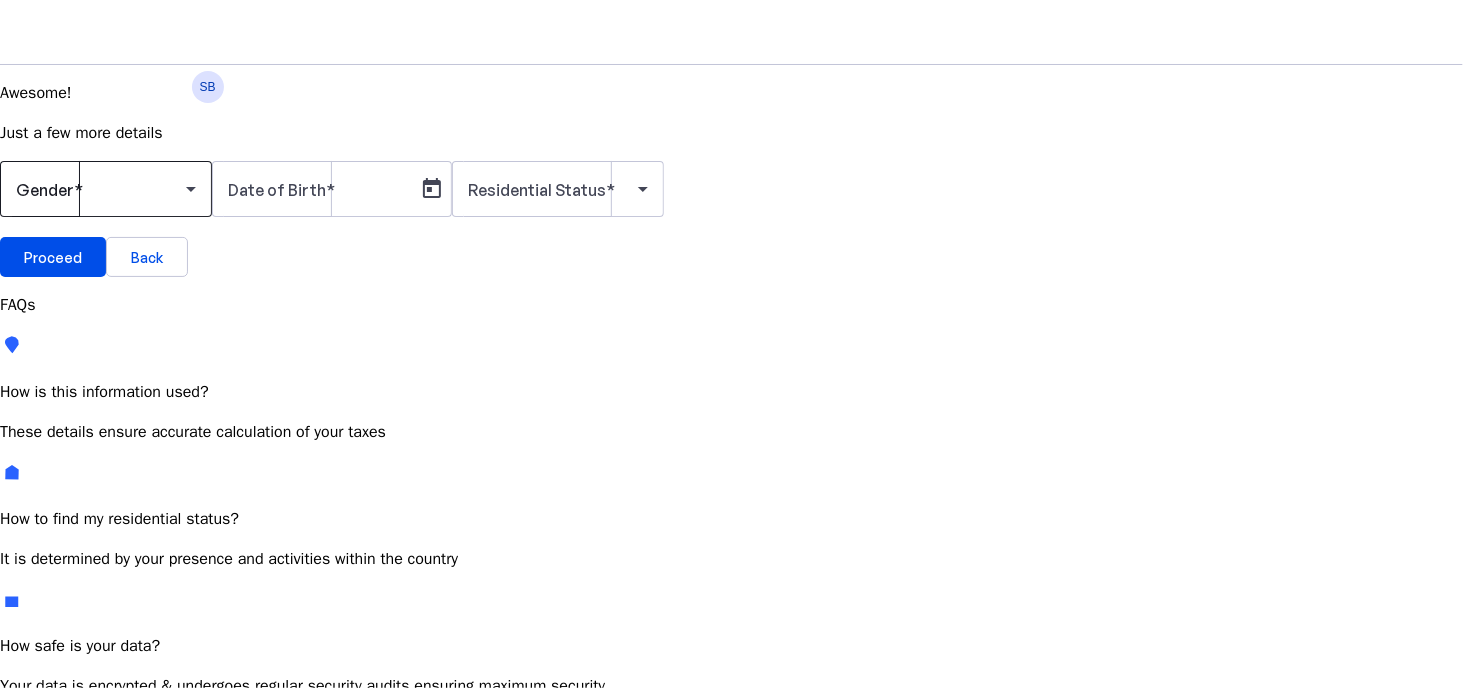 click at bounding box center (101, 189) 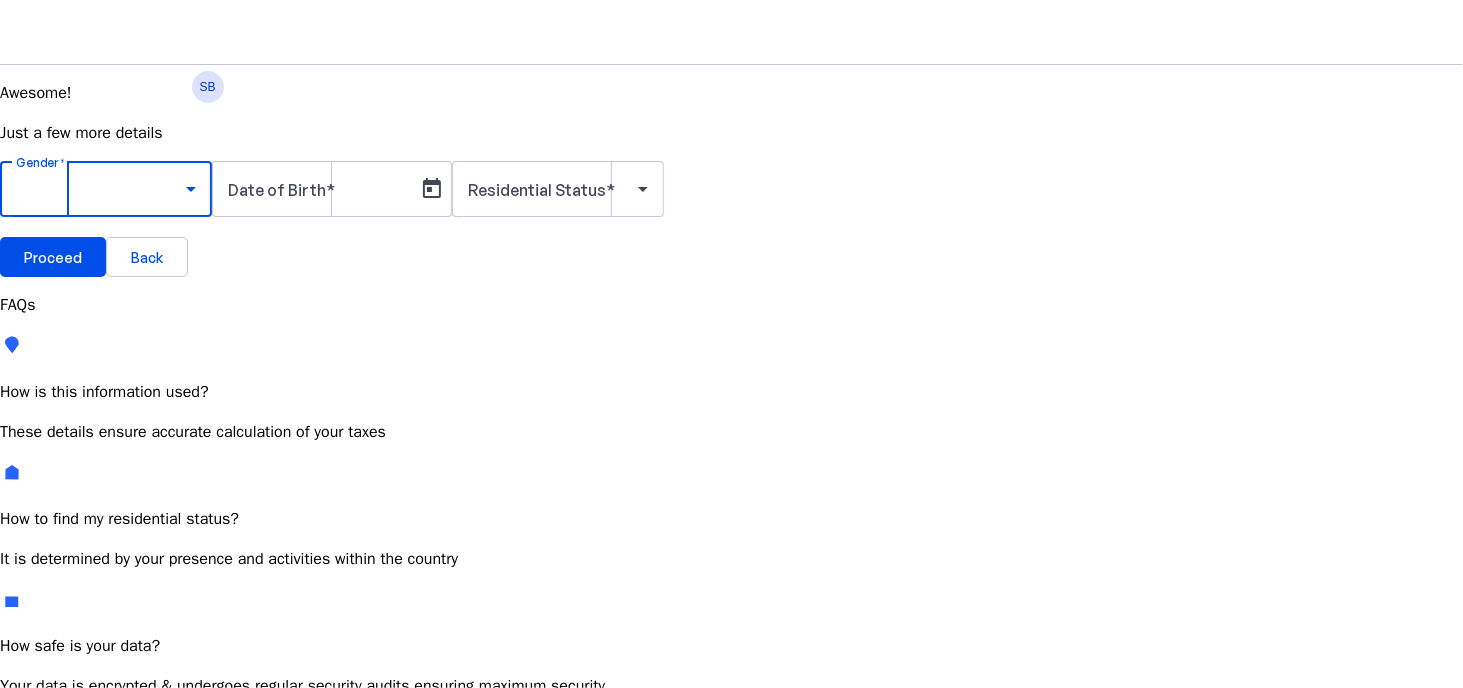 click on "Female" at bounding box center [154, 795] 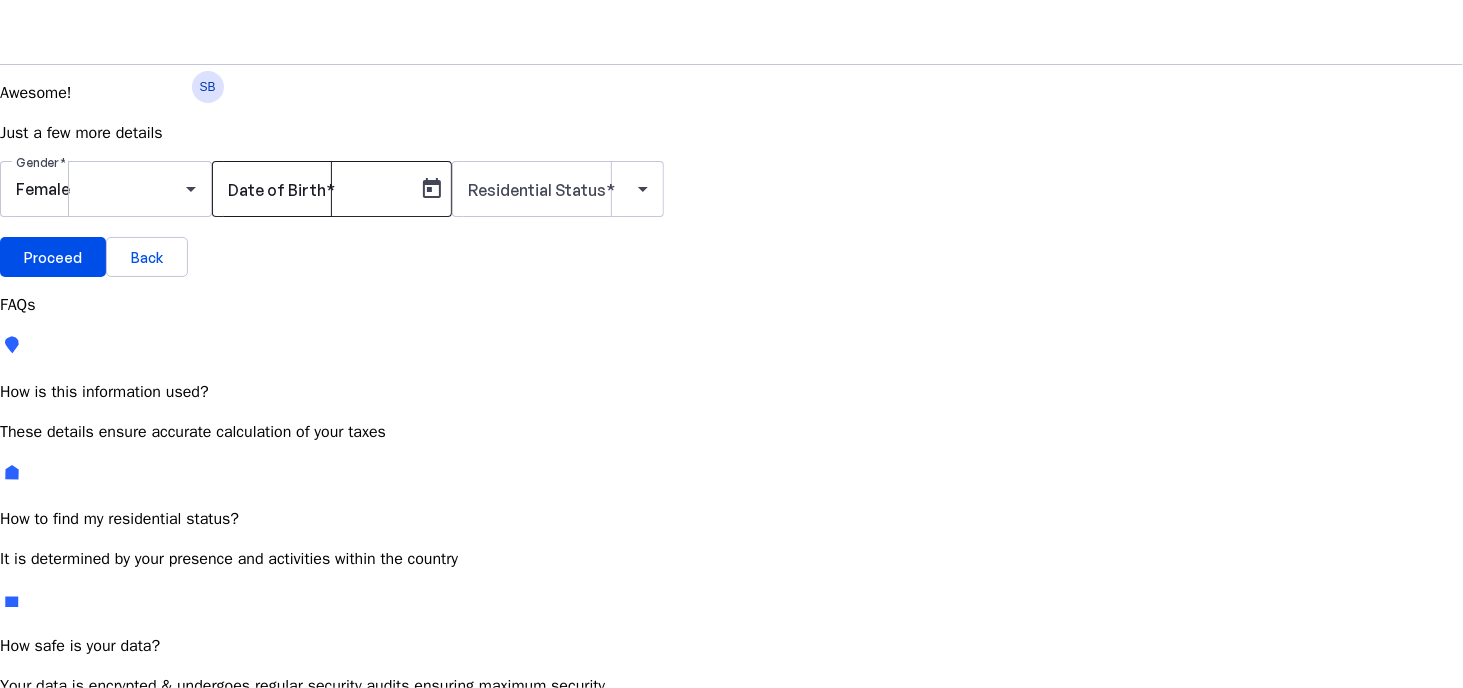 click at bounding box center (330, 190) 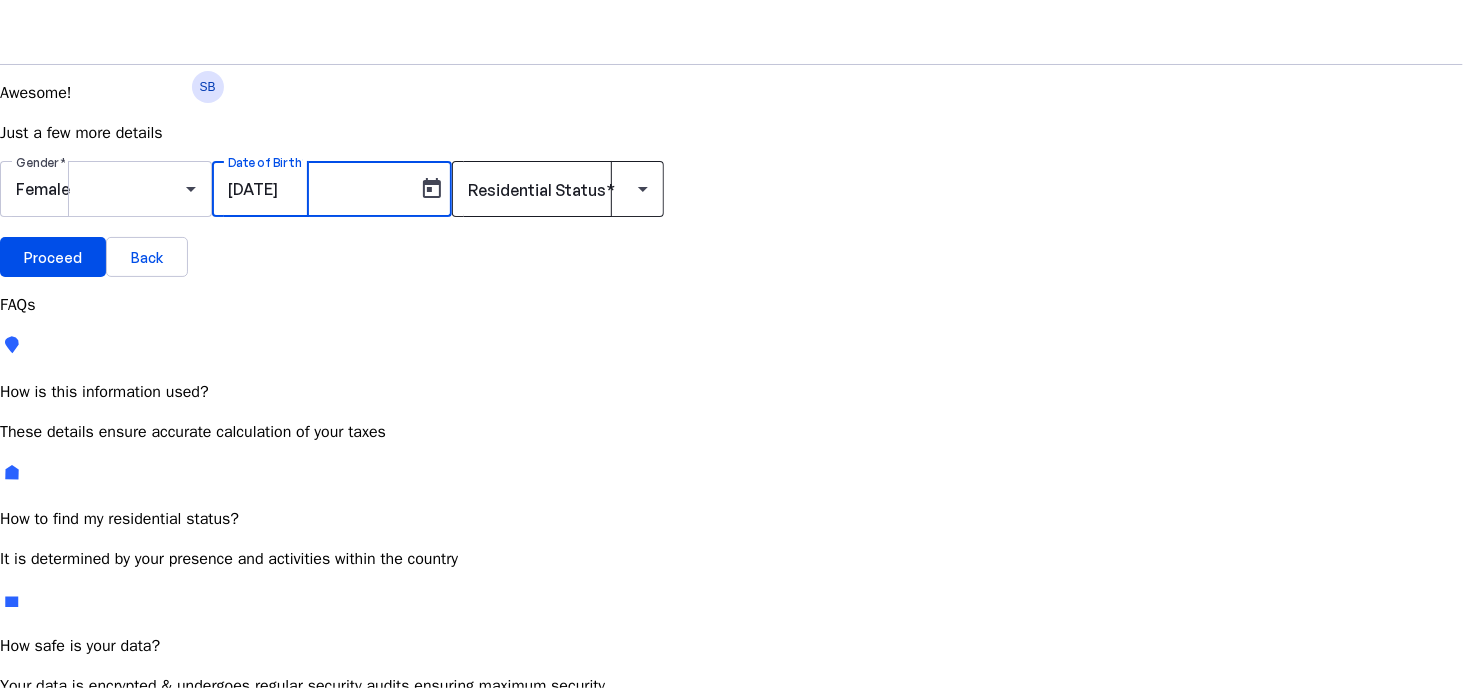 type on "[DATE]" 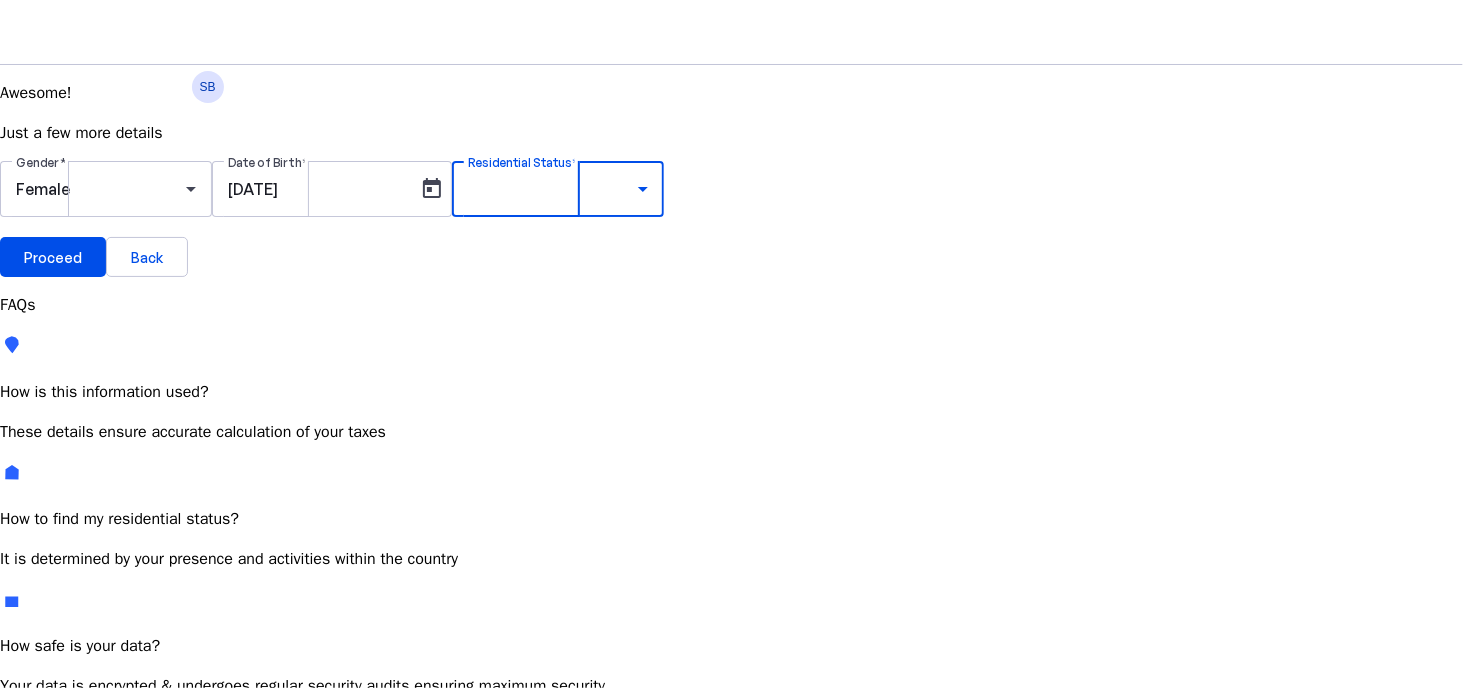 click on "Resident Most Common" at bounding box center [154, 766] 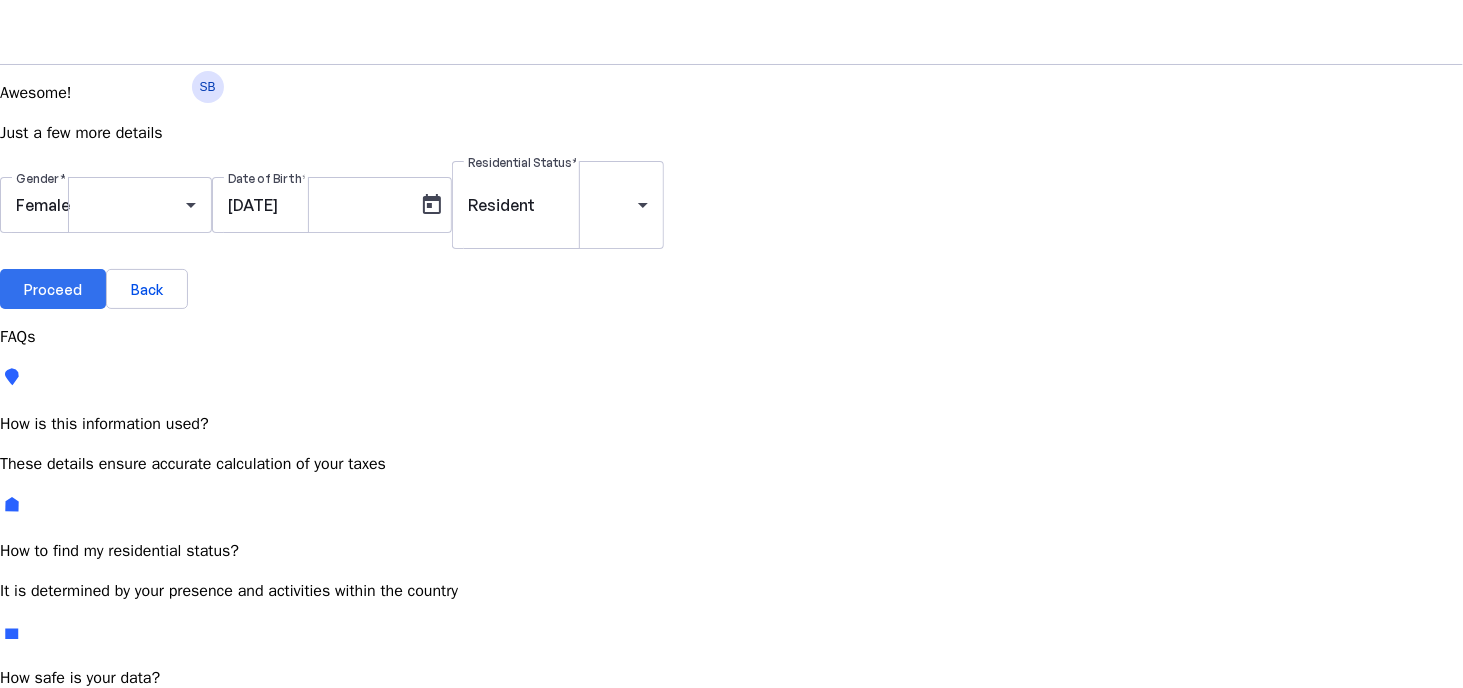 click on "Proceed" at bounding box center (53, 289) 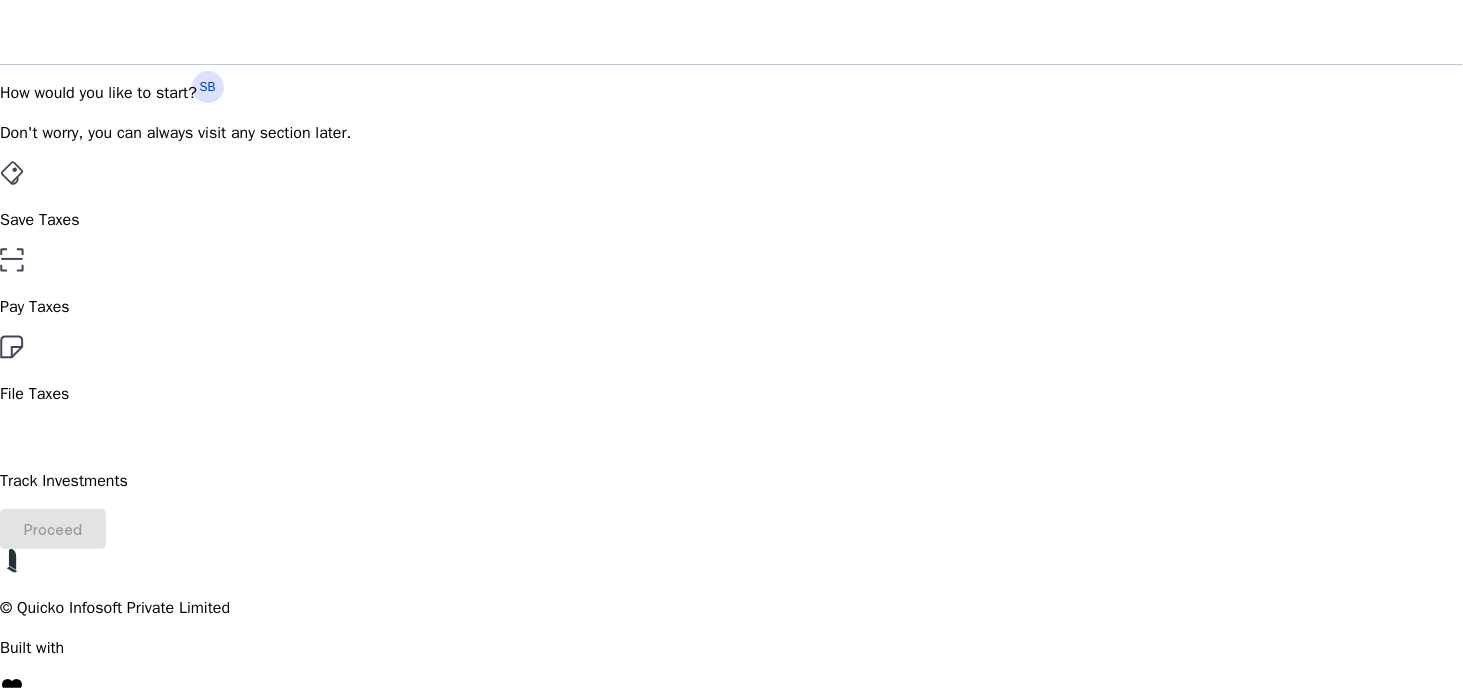 click on "File Taxes" at bounding box center [731, 220] 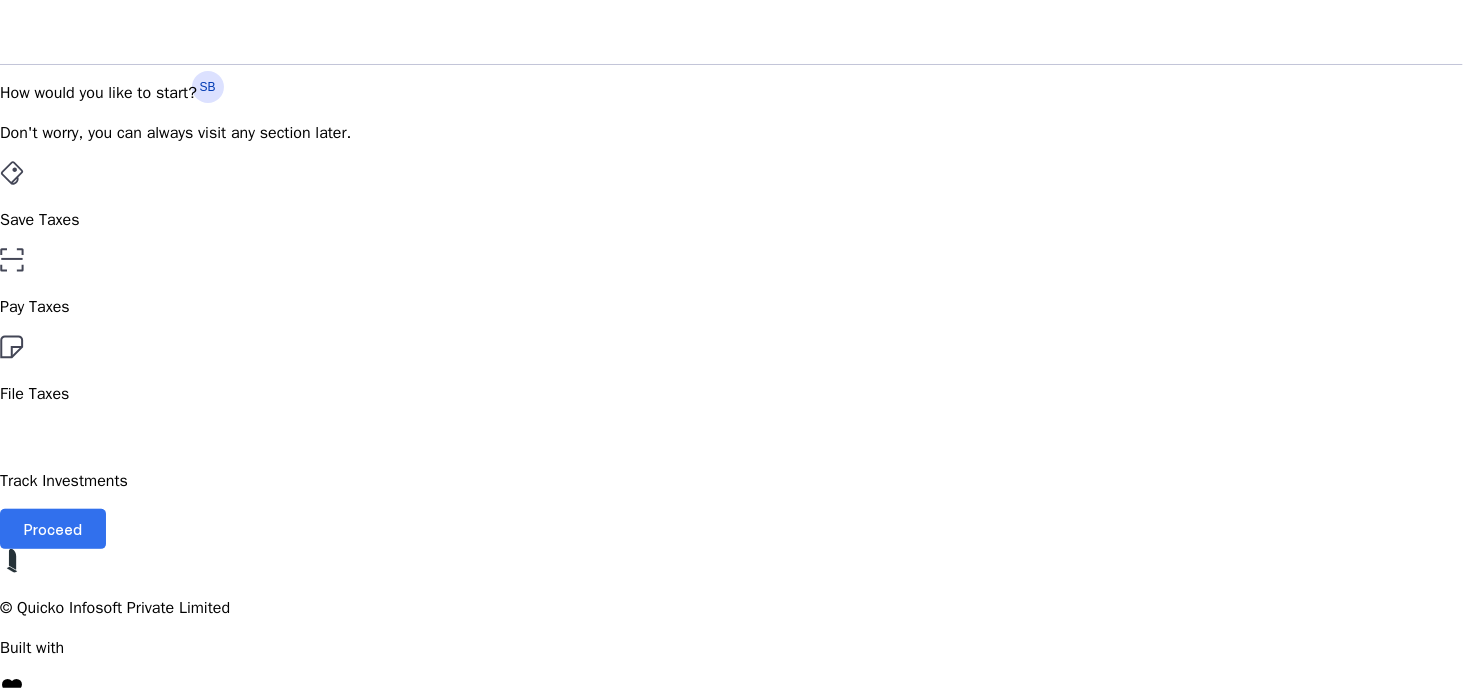 click at bounding box center (53, 529) 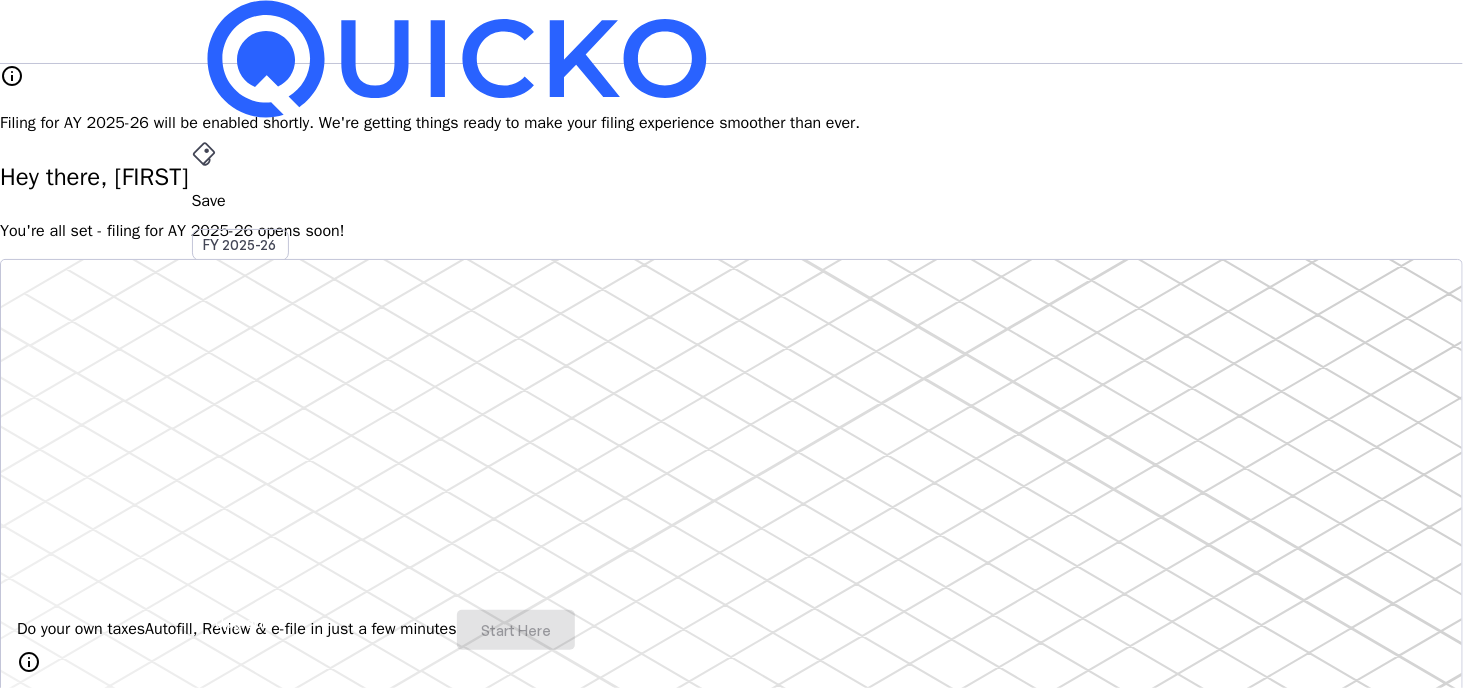 scroll, scrollTop: 0, scrollLeft: 0, axis: both 